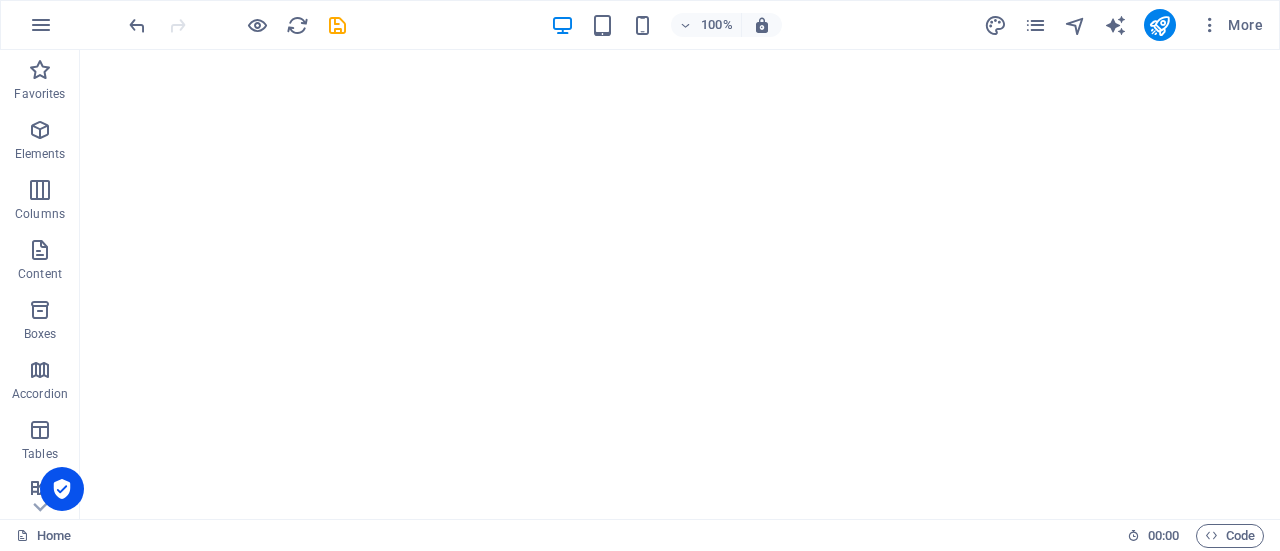 scroll, scrollTop: 0, scrollLeft: 0, axis: both 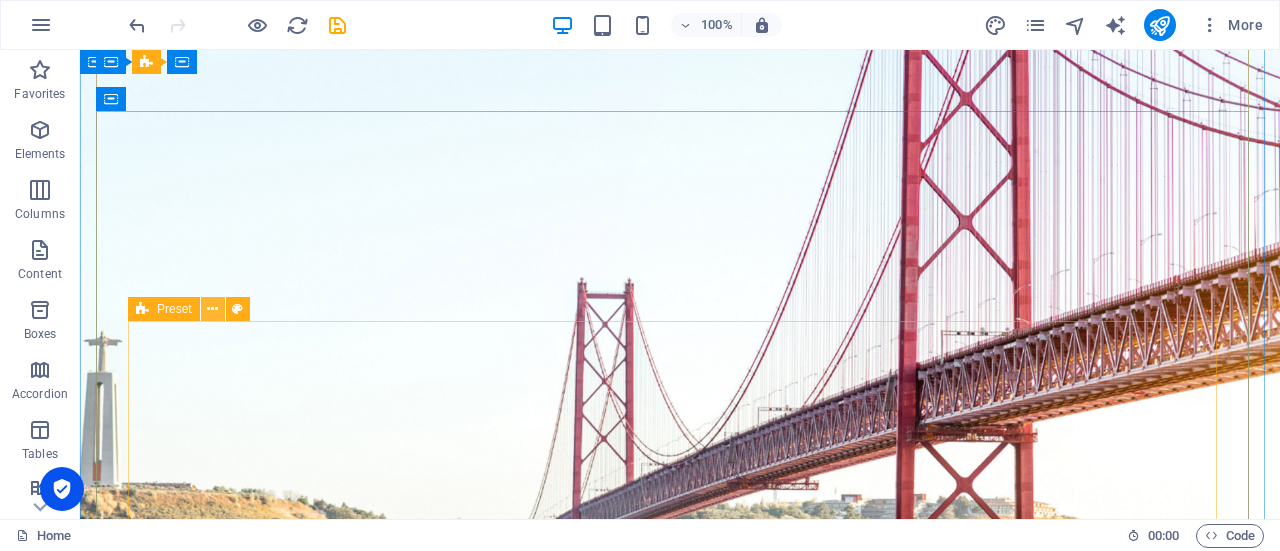 click at bounding box center (212, 309) 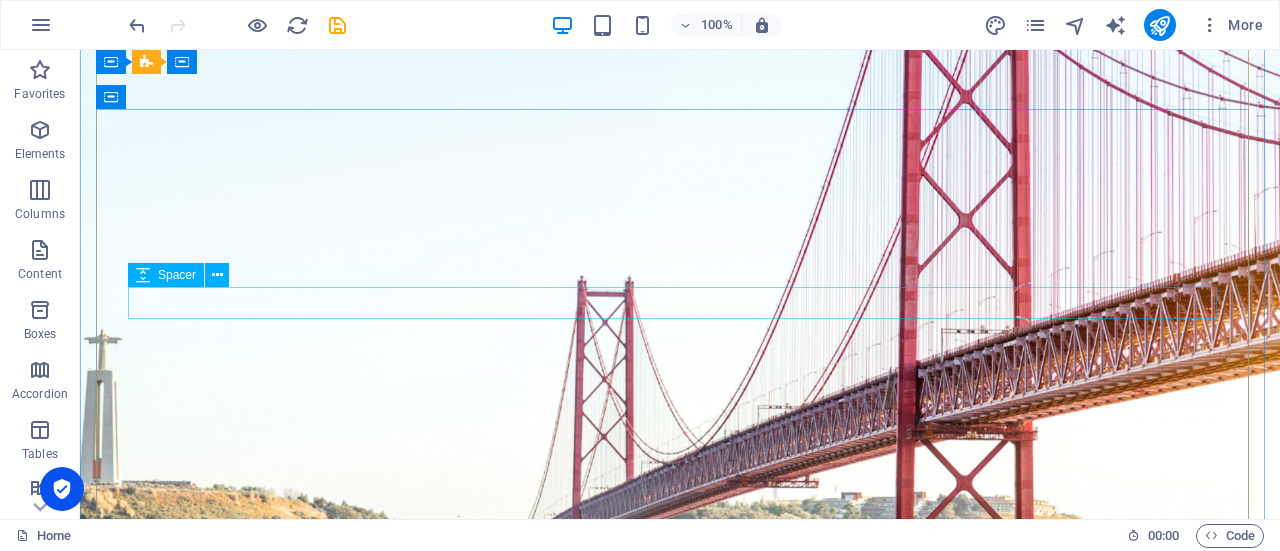 scroll, scrollTop: 100, scrollLeft: 0, axis: vertical 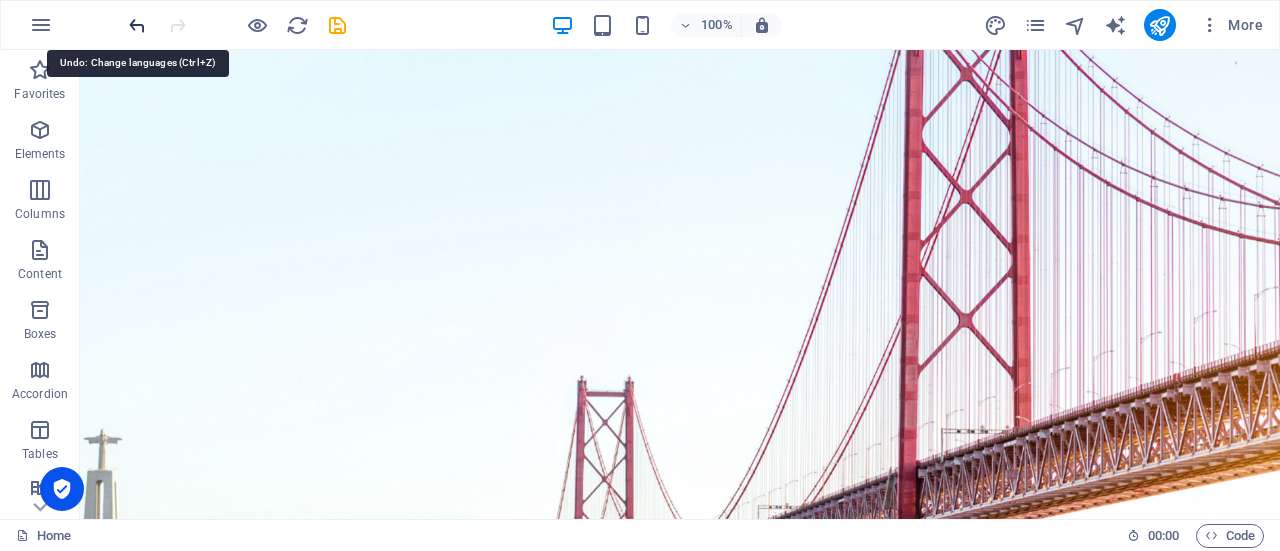 click at bounding box center (137, 25) 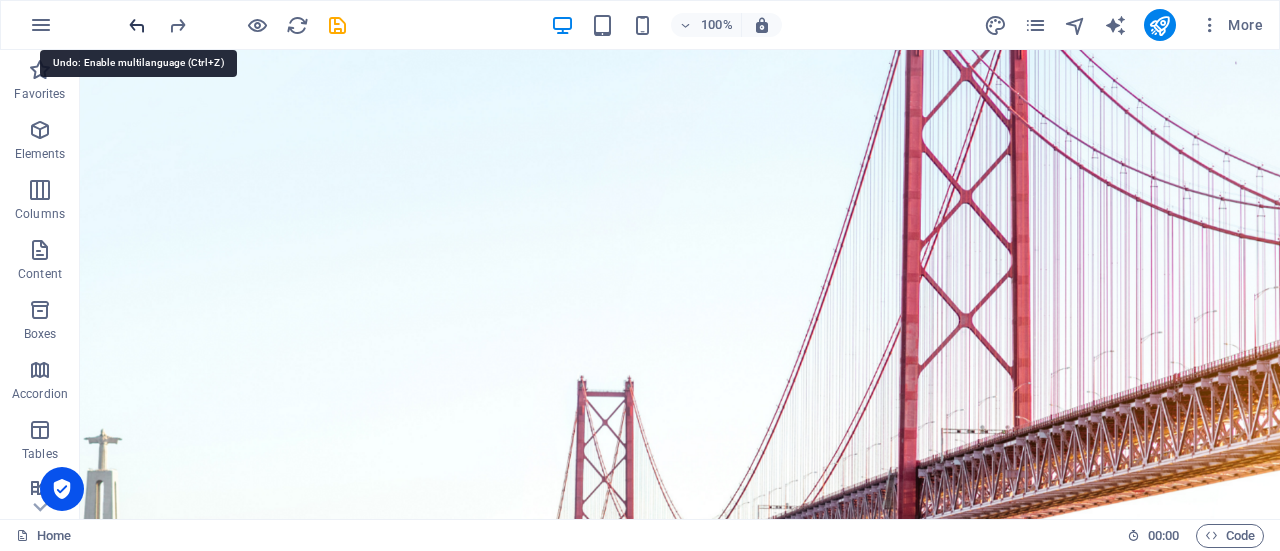 click at bounding box center (137, 25) 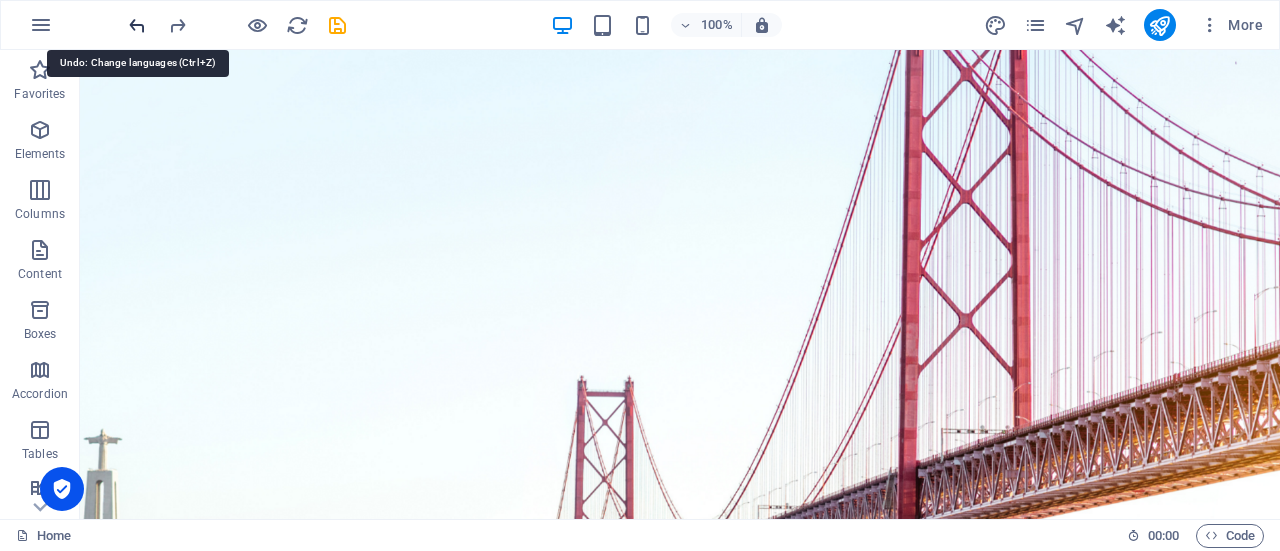 click at bounding box center [137, 25] 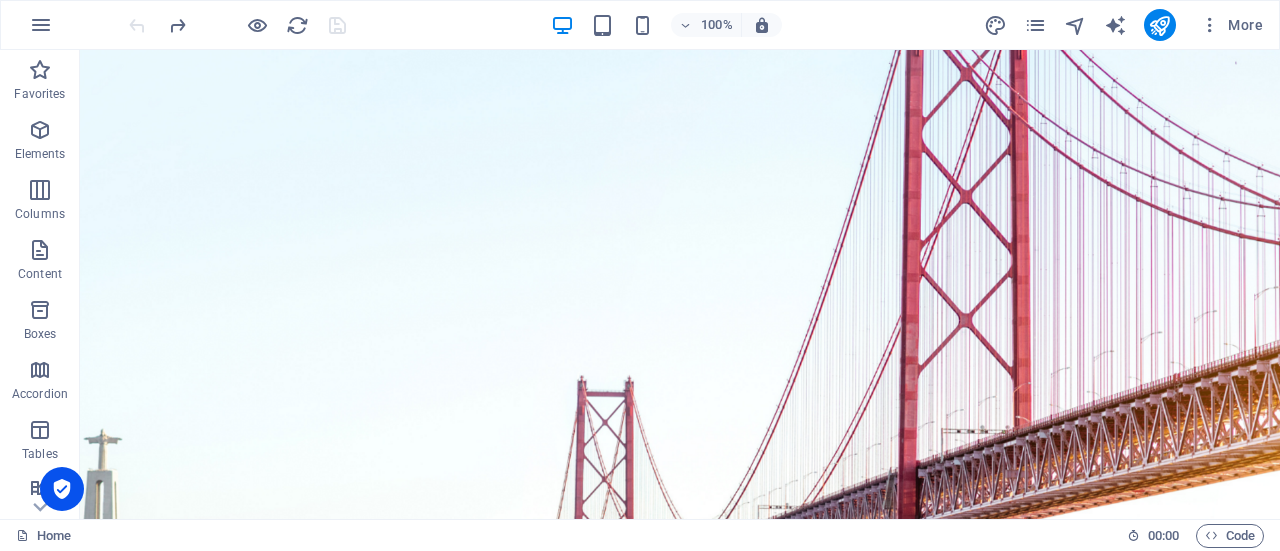click at bounding box center (237, 25) 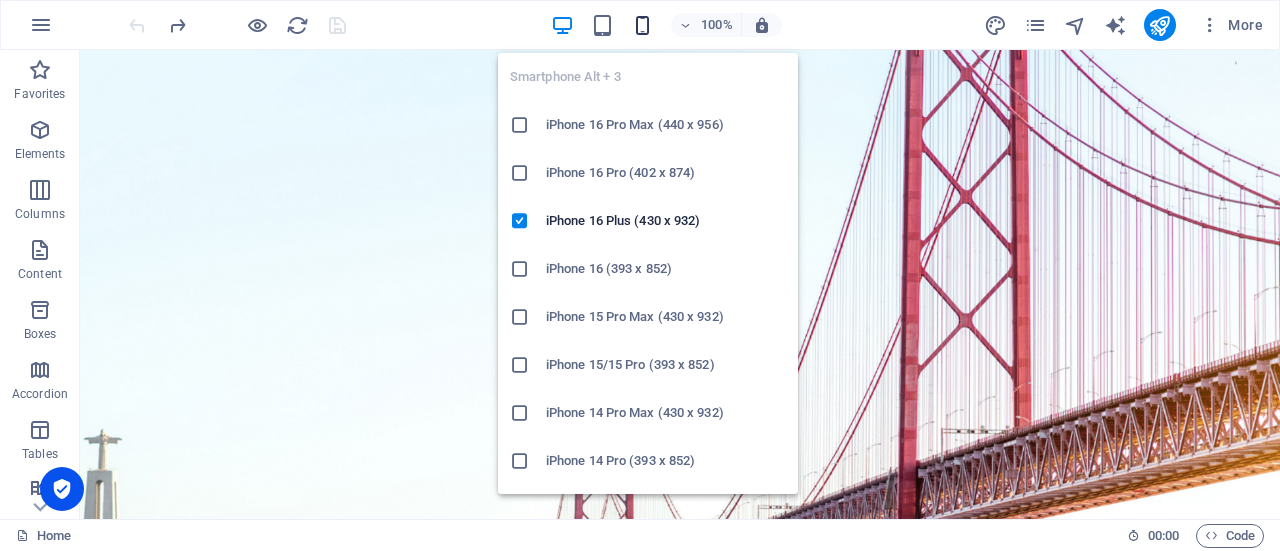 click at bounding box center (642, 25) 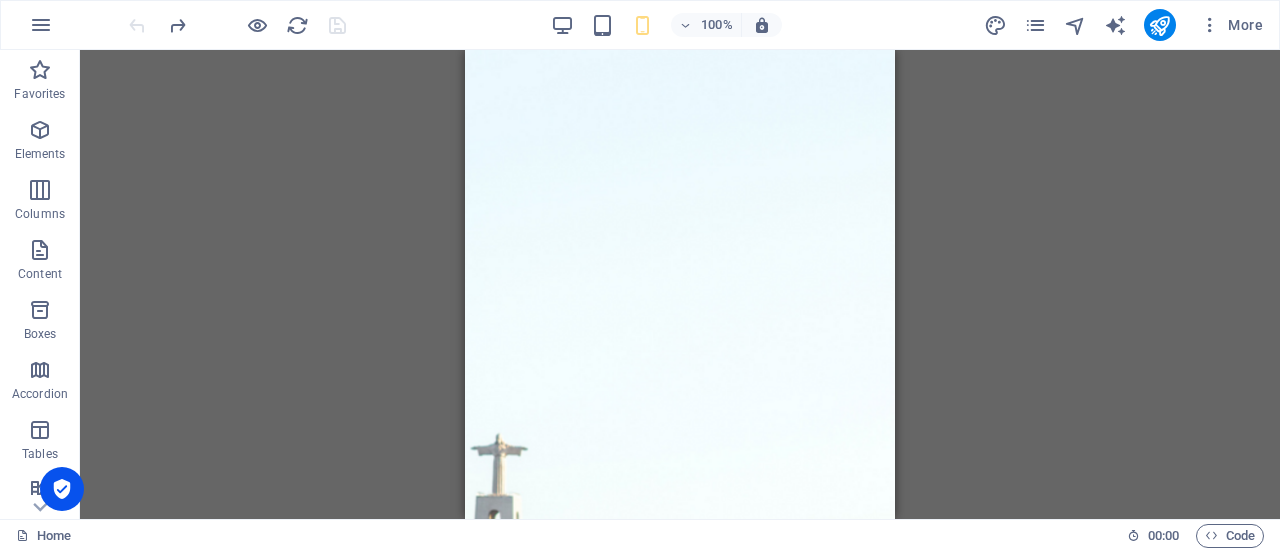 scroll, scrollTop: 0, scrollLeft: 0, axis: both 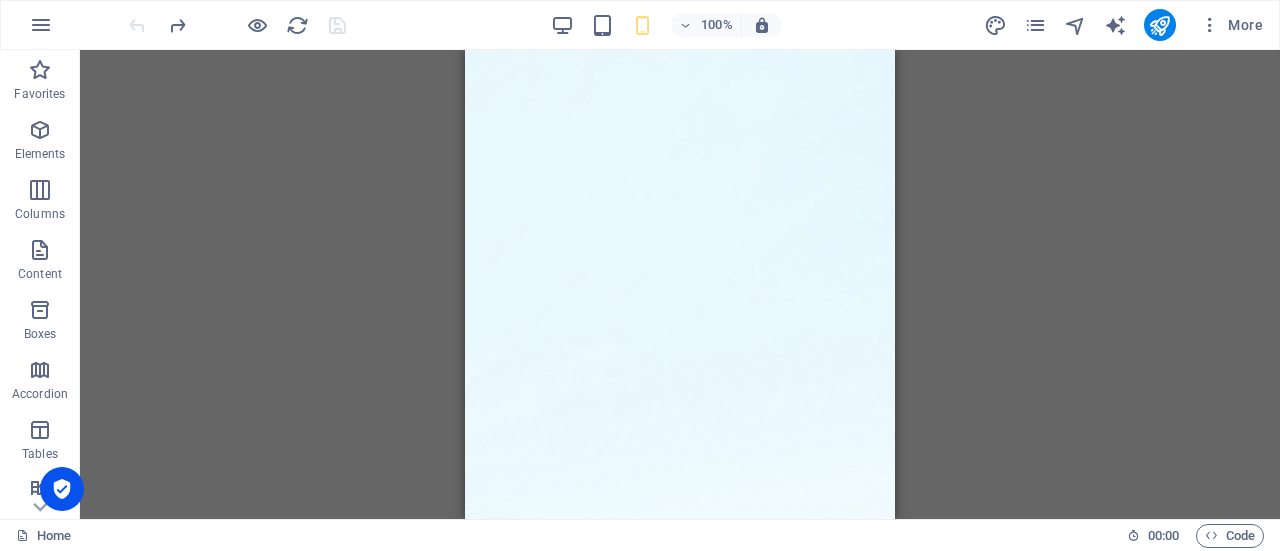 drag, startPoint x: 888, startPoint y: 169, endPoint x: 1424, endPoint y: 137, distance: 536.95435 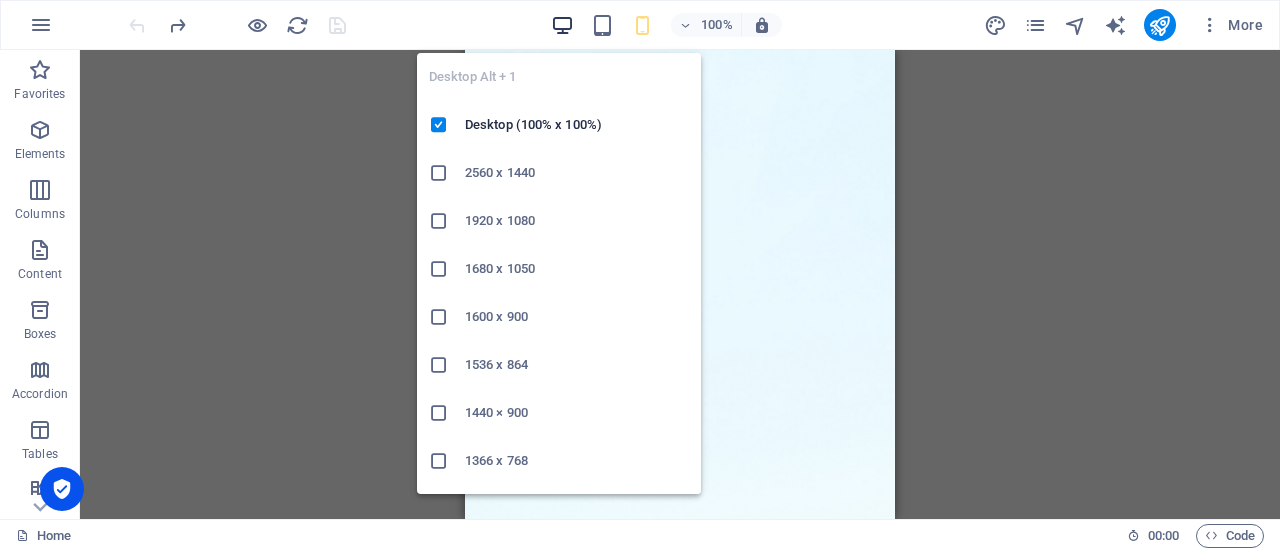 click at bounding box center (562, 25) 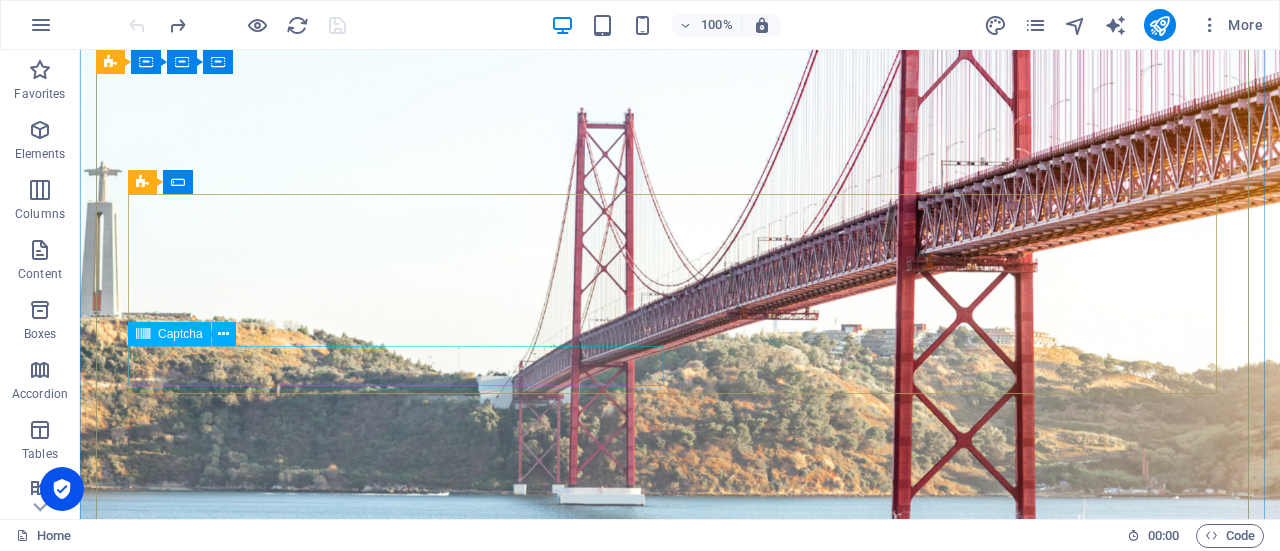 scroll, scrollTop: 400, scrollLeft: 0, axis: vertical 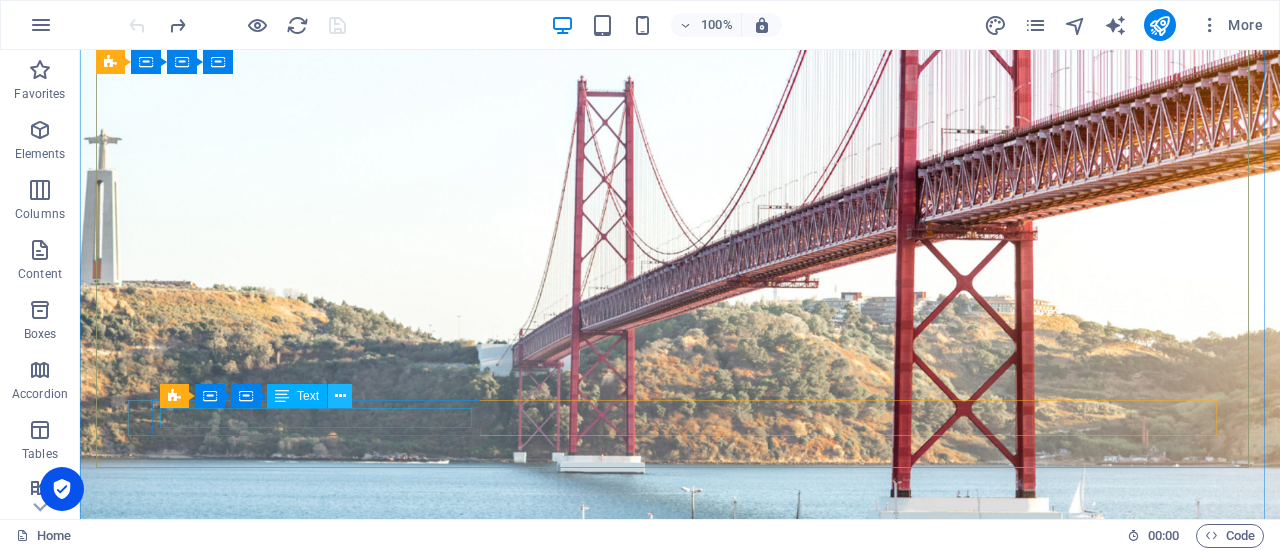 click at bounding box center (340, 396) 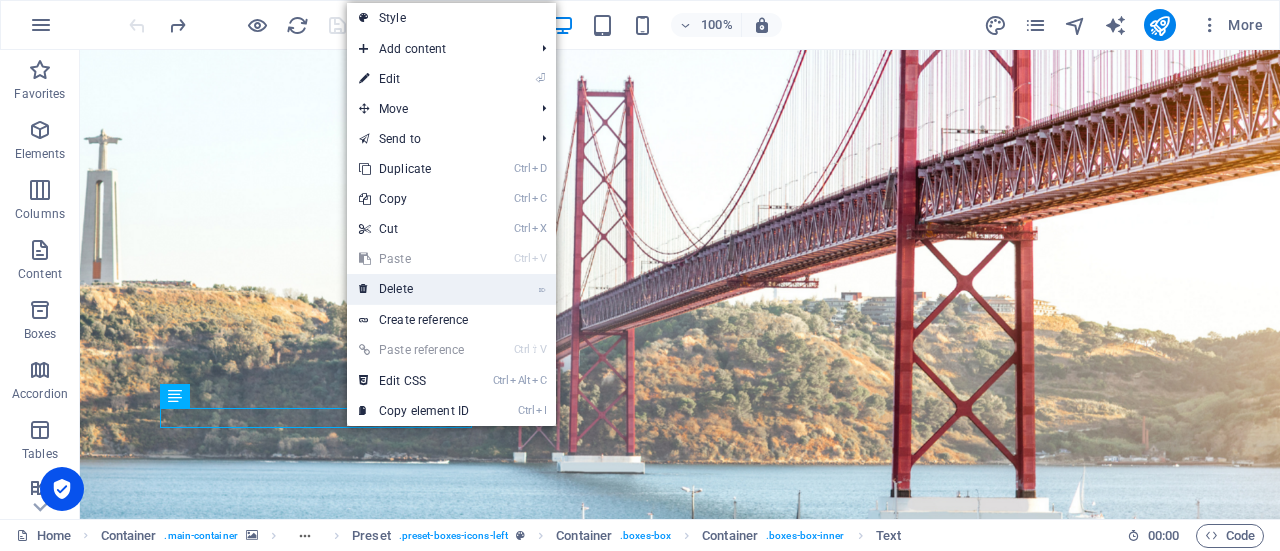 click on "⌦  Delete" at bounding box center [414, 289] 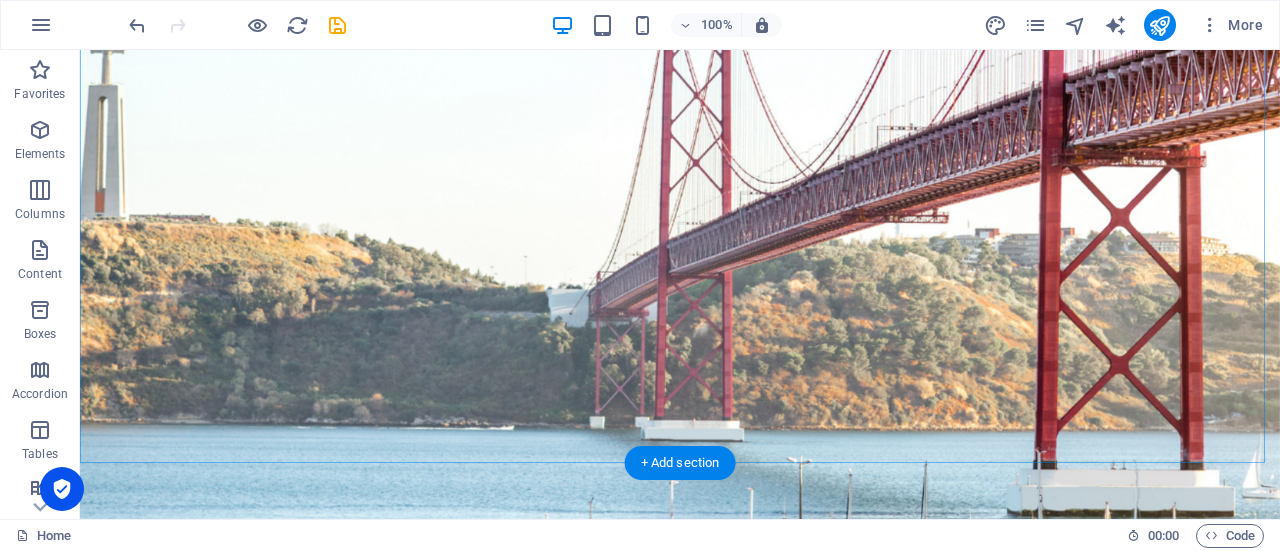 scroll, scrollTop: 642, scrollLeft: 0, axis: vertical 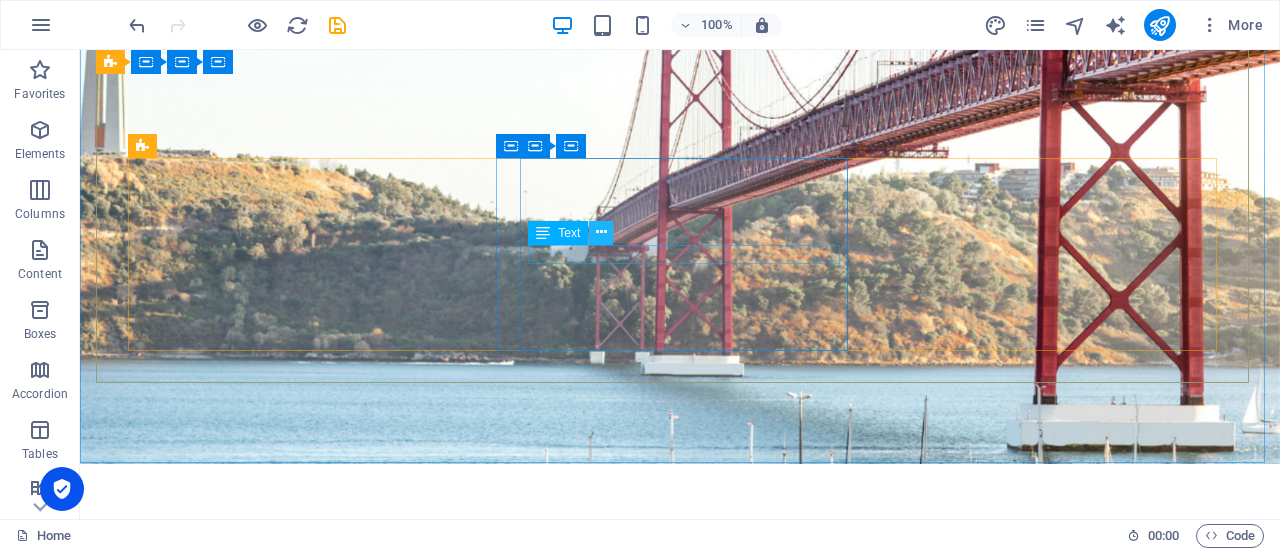 click at bounding box center (601, 232) 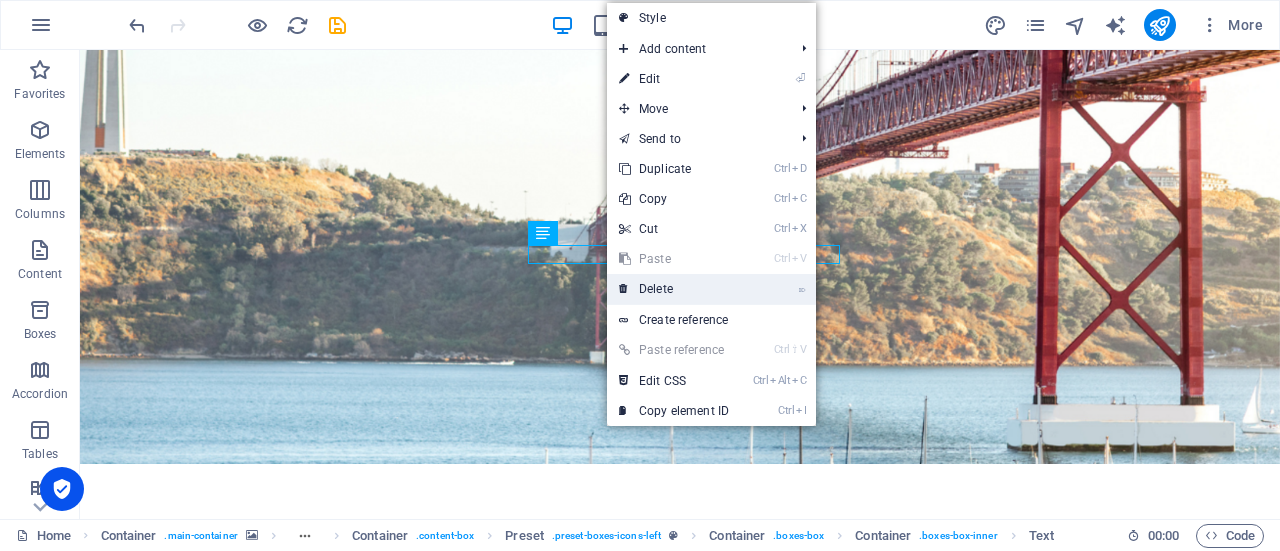 click on "⌦  Delete" at bounding box center [674, 289] 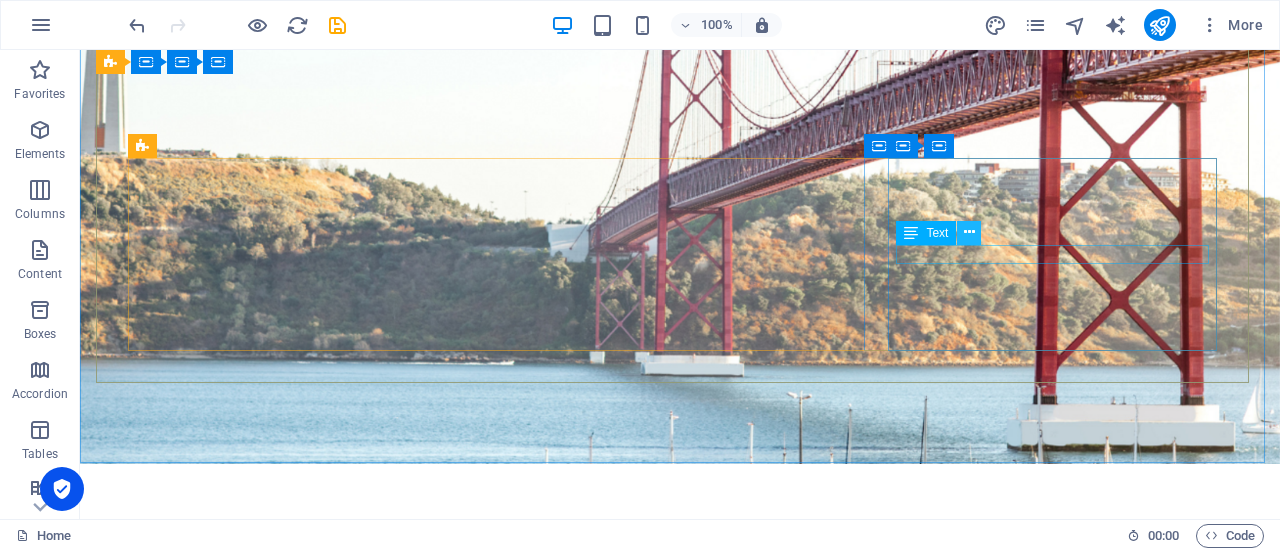 click at bounding box center [969, 232] 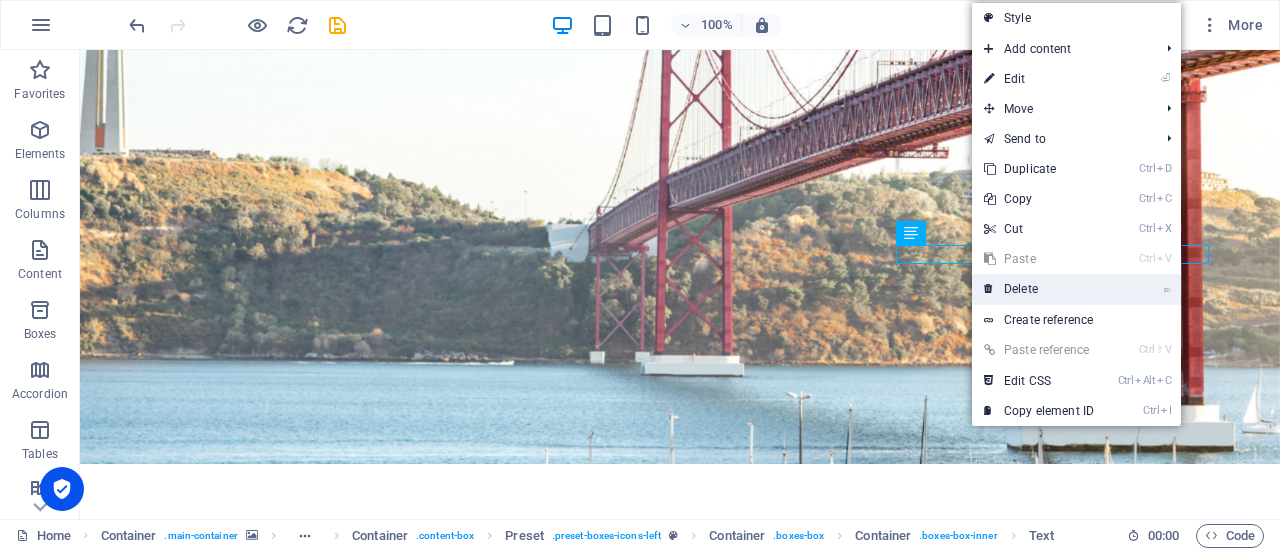 click on "⌦  Delete" at bounding box center [1039, 289] 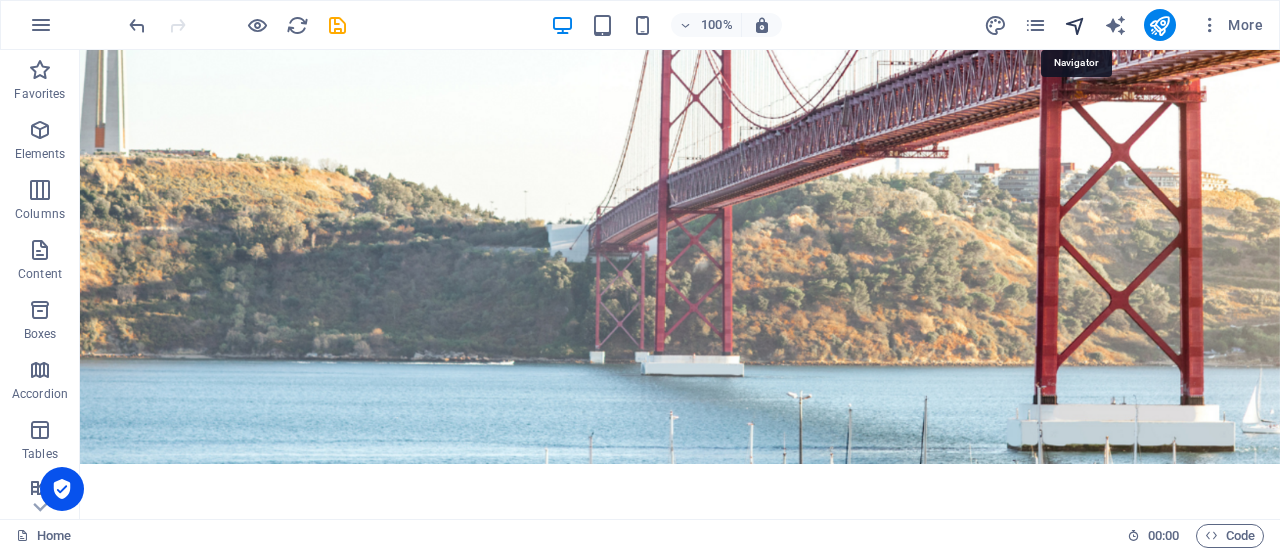click at bounding box center (1075, 25) 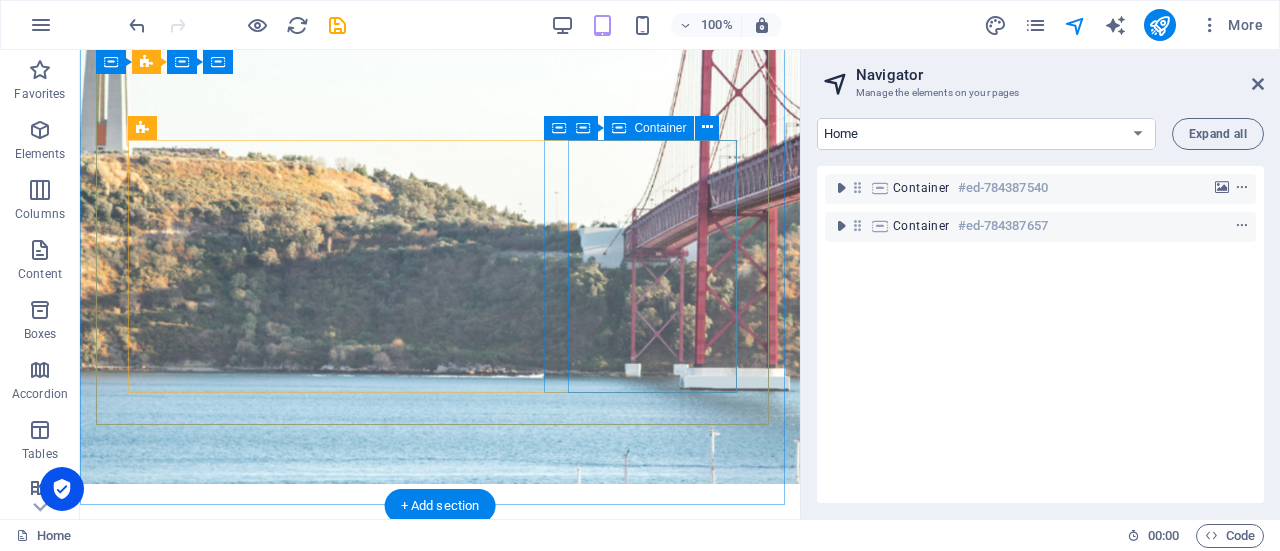 scroll, scrollTop: 715, scrollLeft: 0, axis: vertical 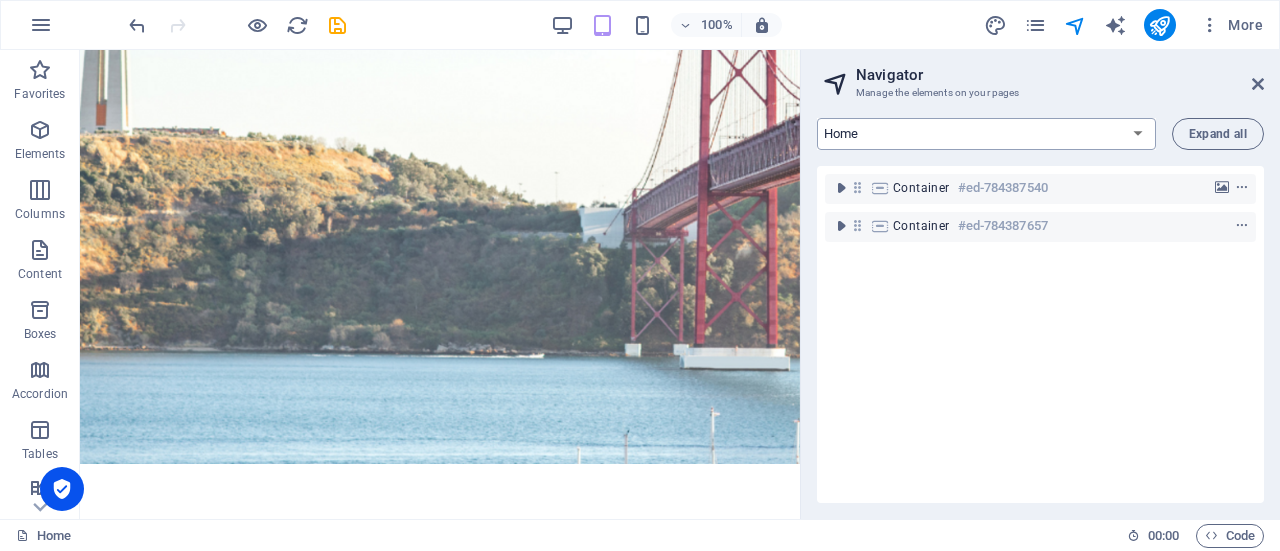 click on "Home  Legal Notice  Privacy" at bounding box center [986, 134] 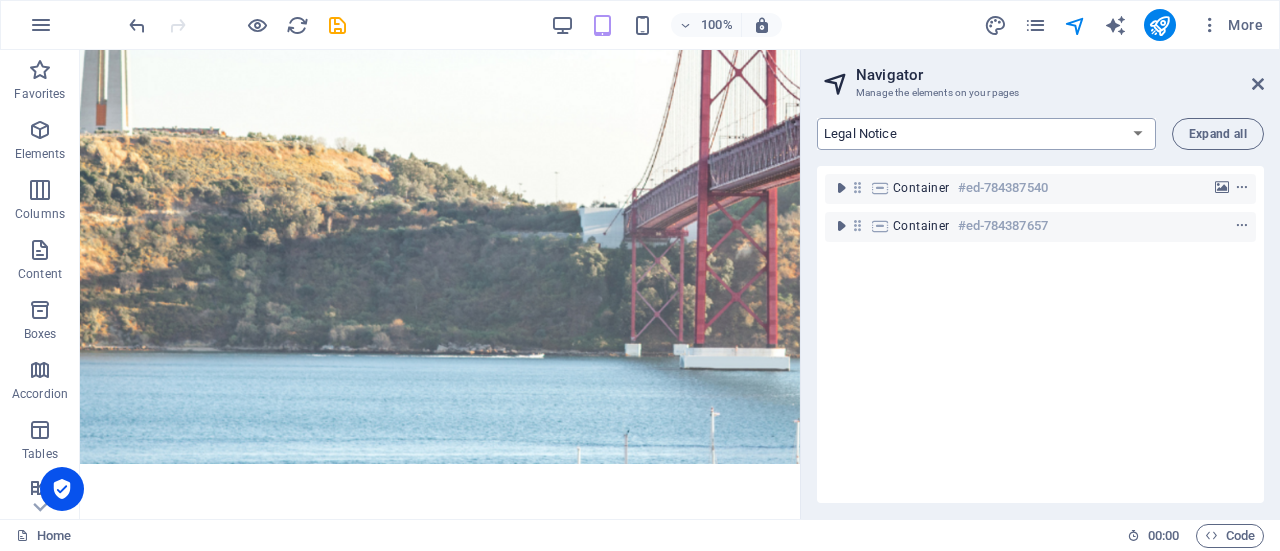 click on "Home  Legal Notice  Privacy" at bounding box center [986, 134] 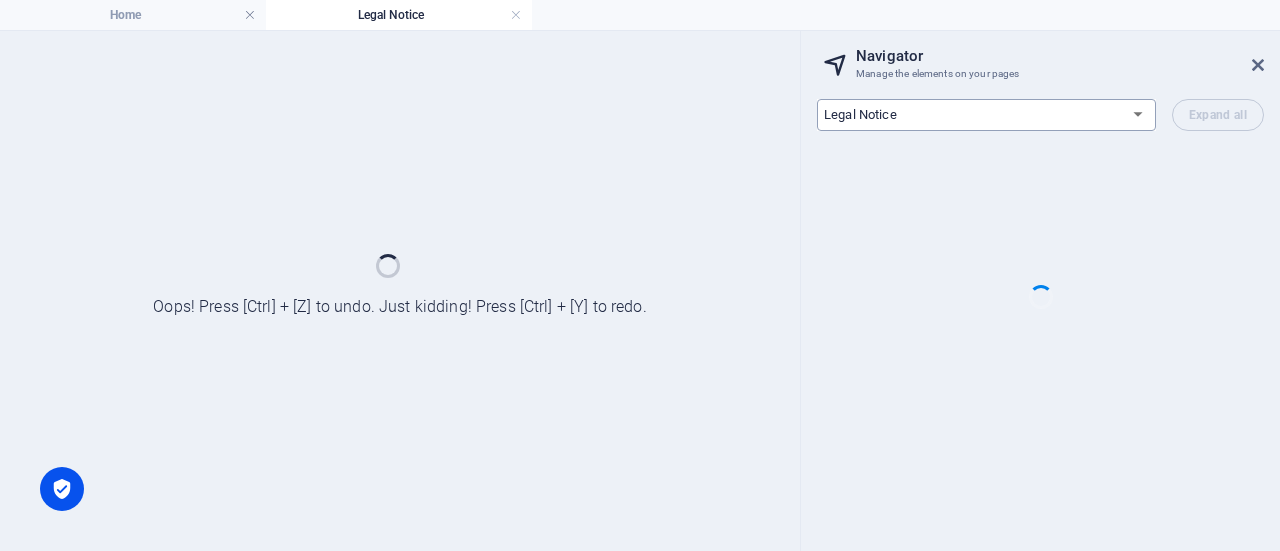 scroll, scrollTop: 0, scrollLeft: 0, axis: both 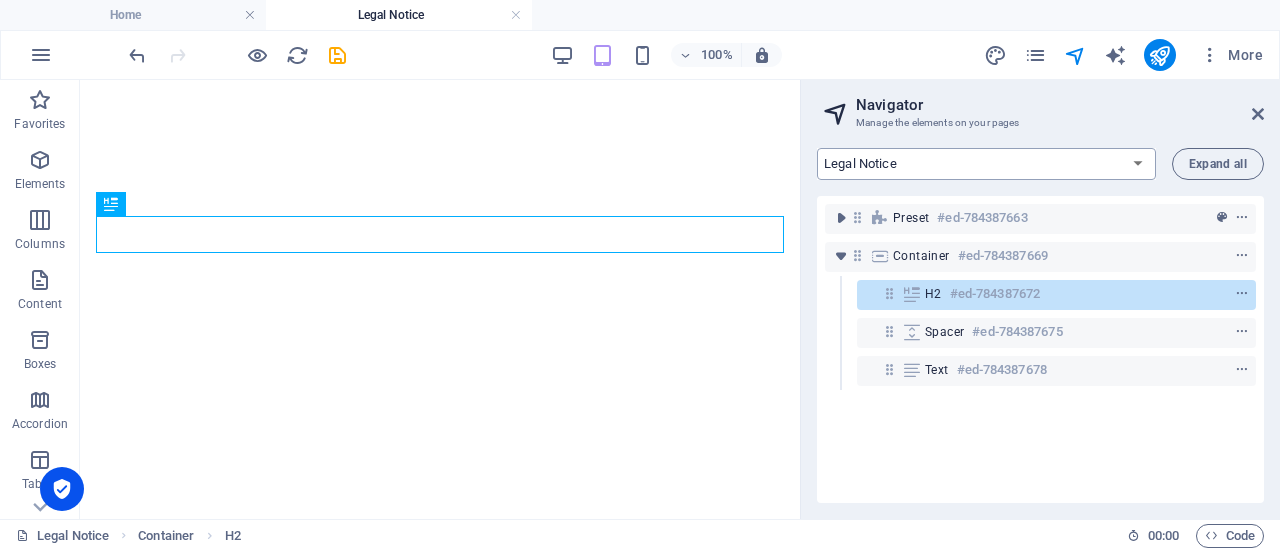 click on "Home  Legal Notice  Privacy" at bounding box center [986, 164] 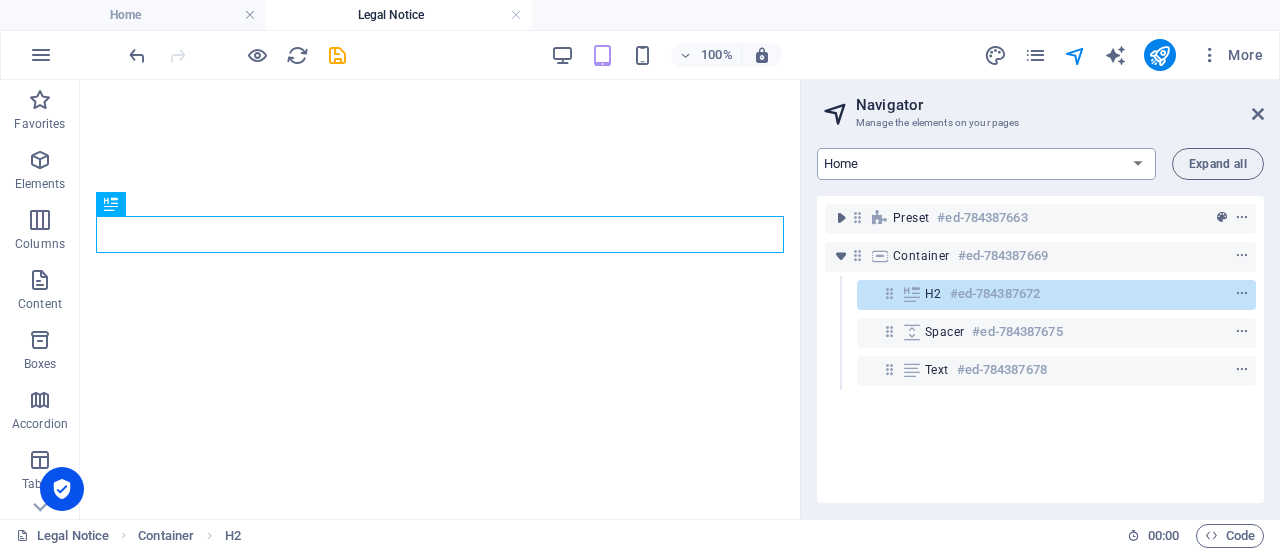 click on "Home  Legal Notice  Privacy" at bounding box center (986, 164) 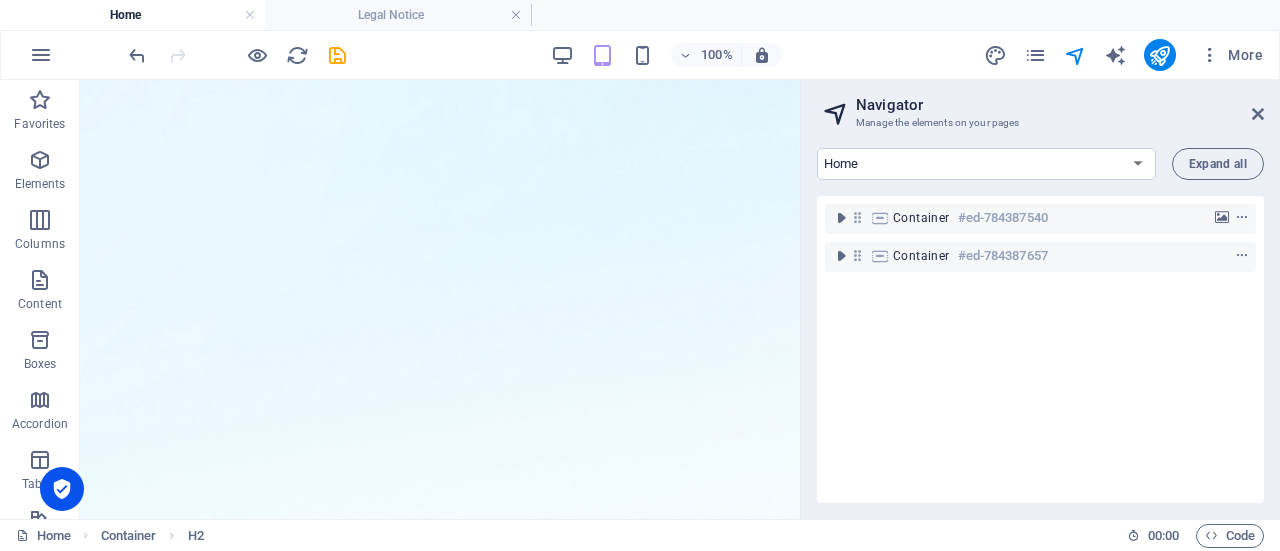 scroll, scrollTop: 664, scrollLeft: 0, axis: vertical 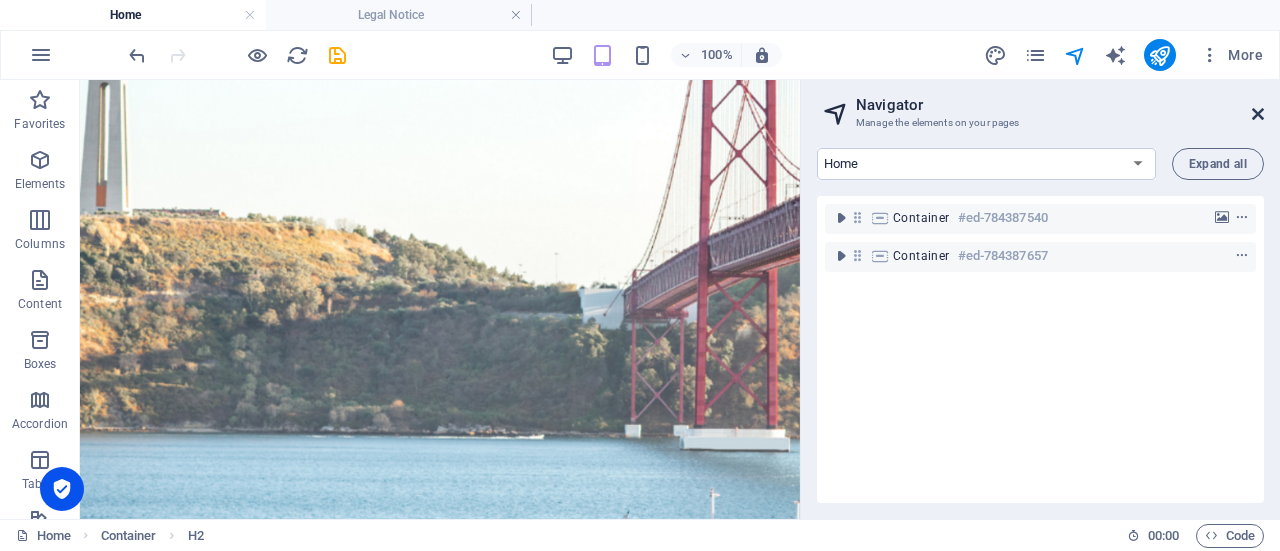 click at bounding box center (1258, 114) 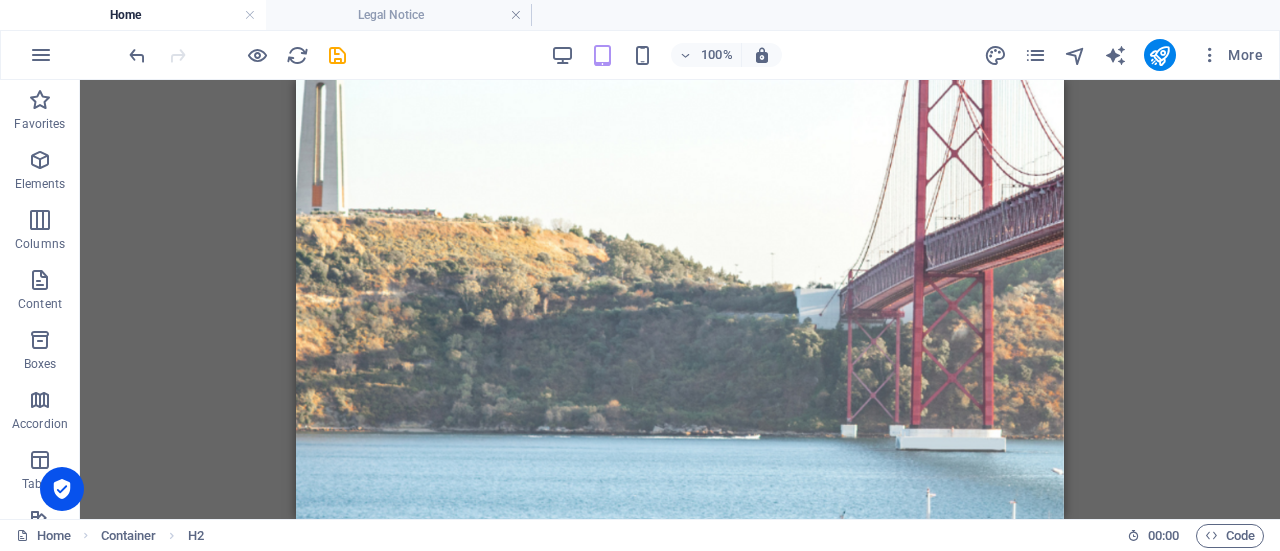 scroll, scrollTop: 0, scrollLeft: 0, axis: both 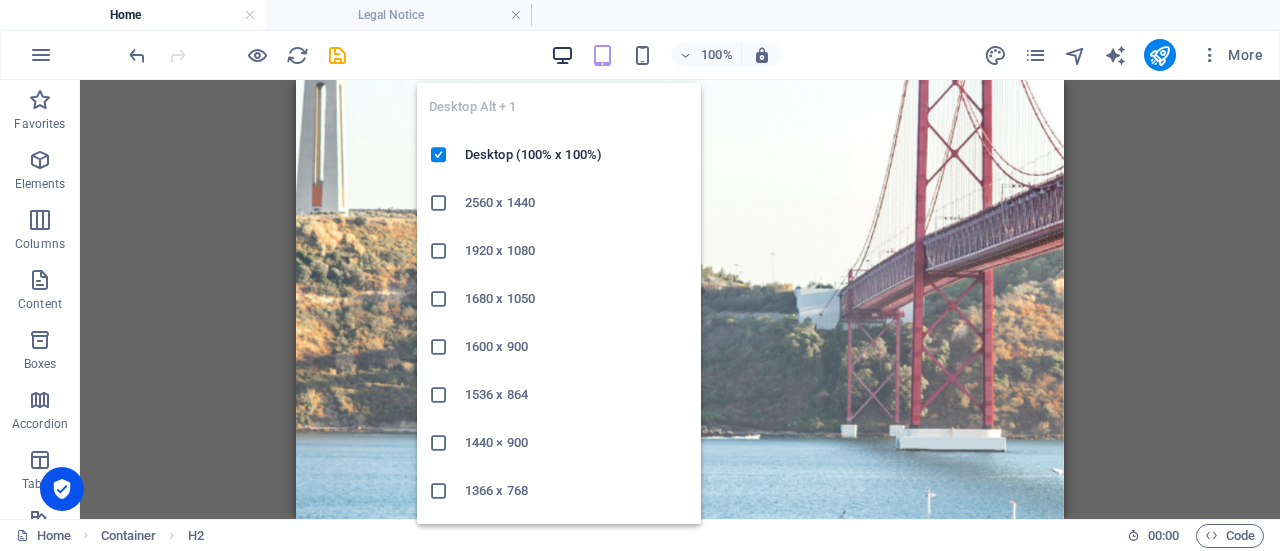 click at bounding box center (562, 55) 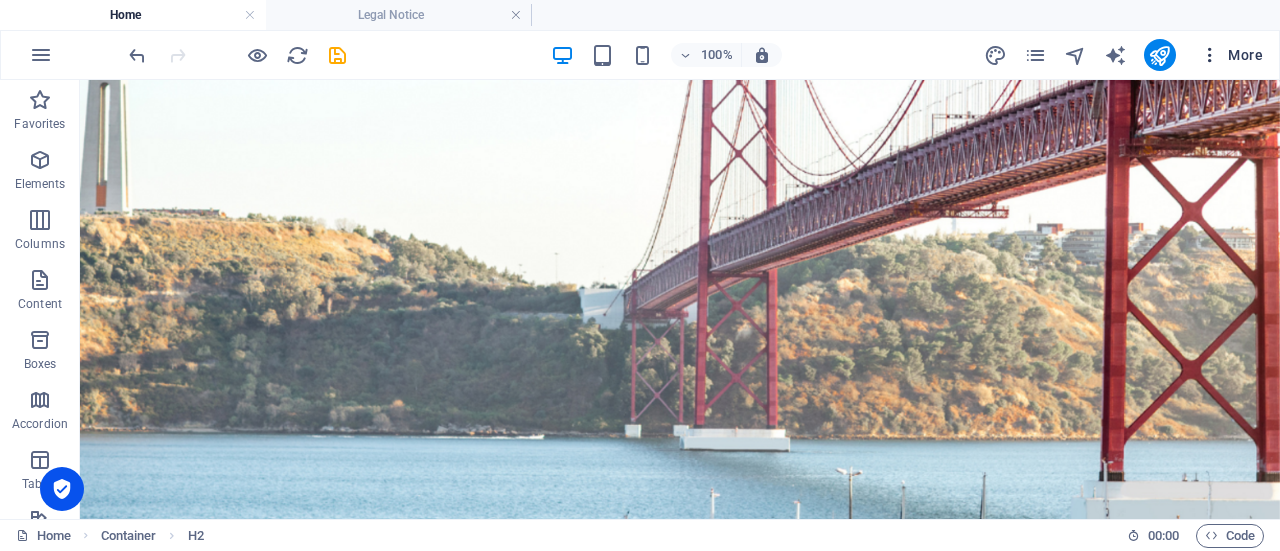 click at bounding box center (1210, 55) 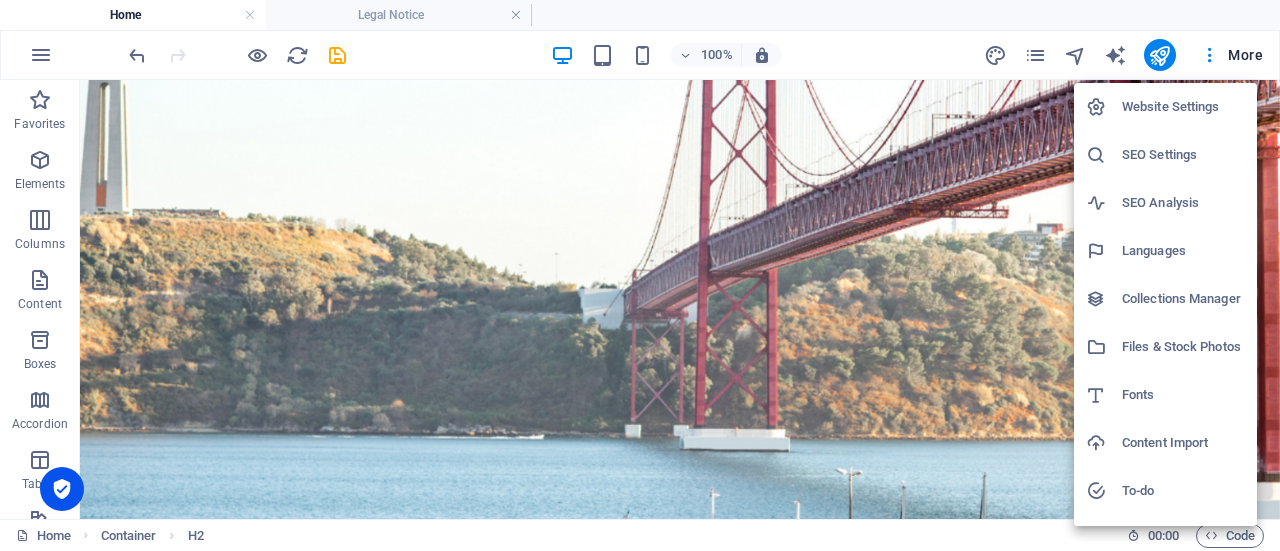 click on "Languages" at bounding box center [1183, 251] 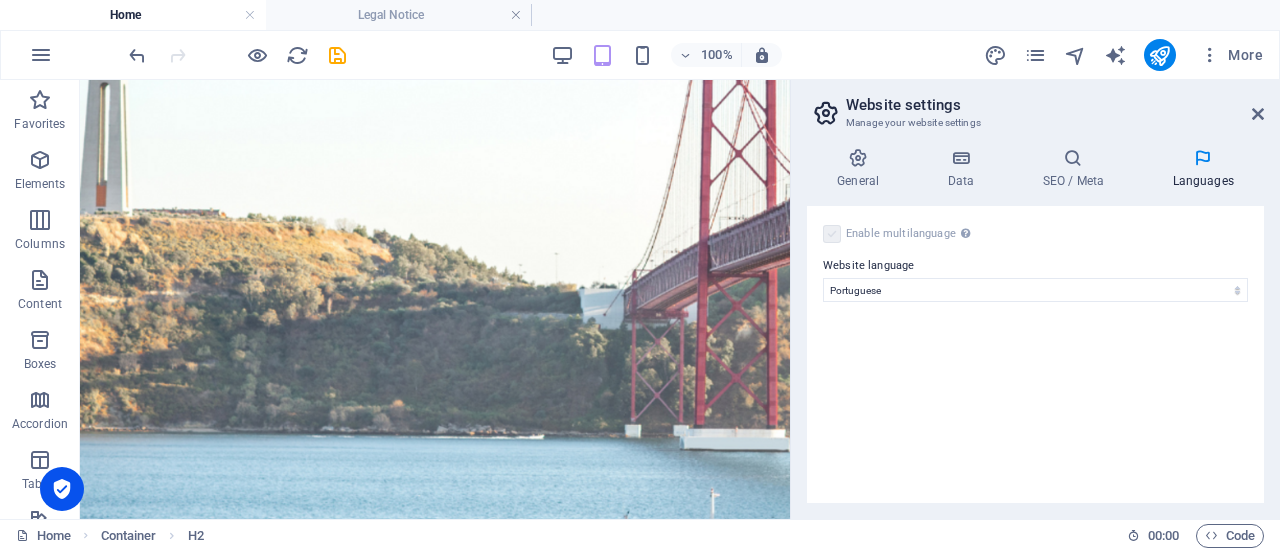 click at bounding box center [832, 234] 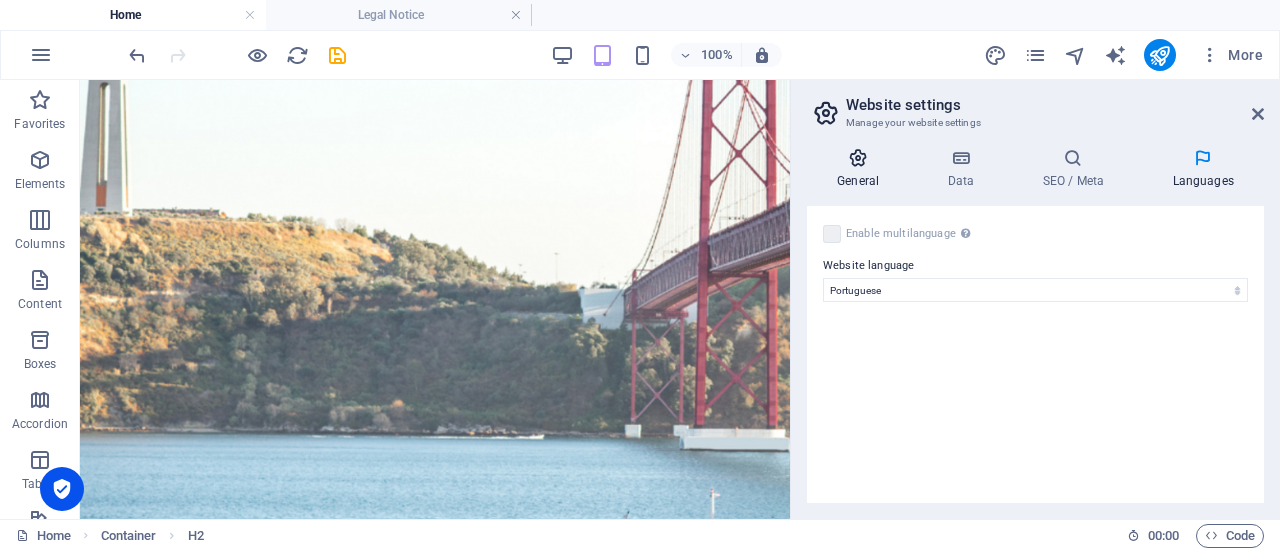 click at bounding box center [858, 158] 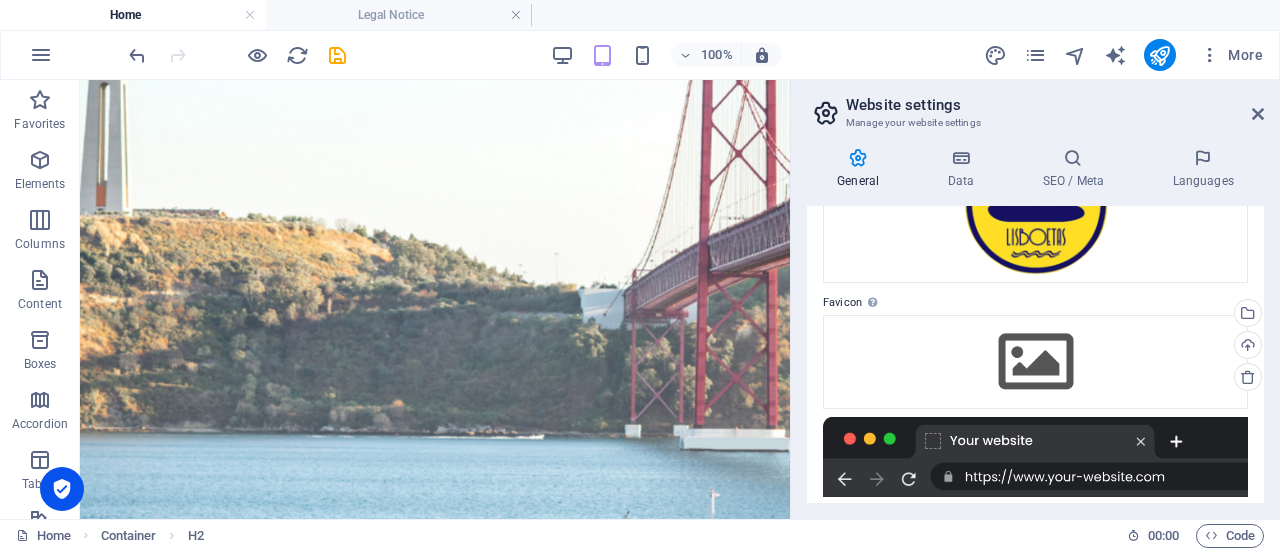 scroll, scrollTop: 200, scrollLeft: 0, axis: vertical 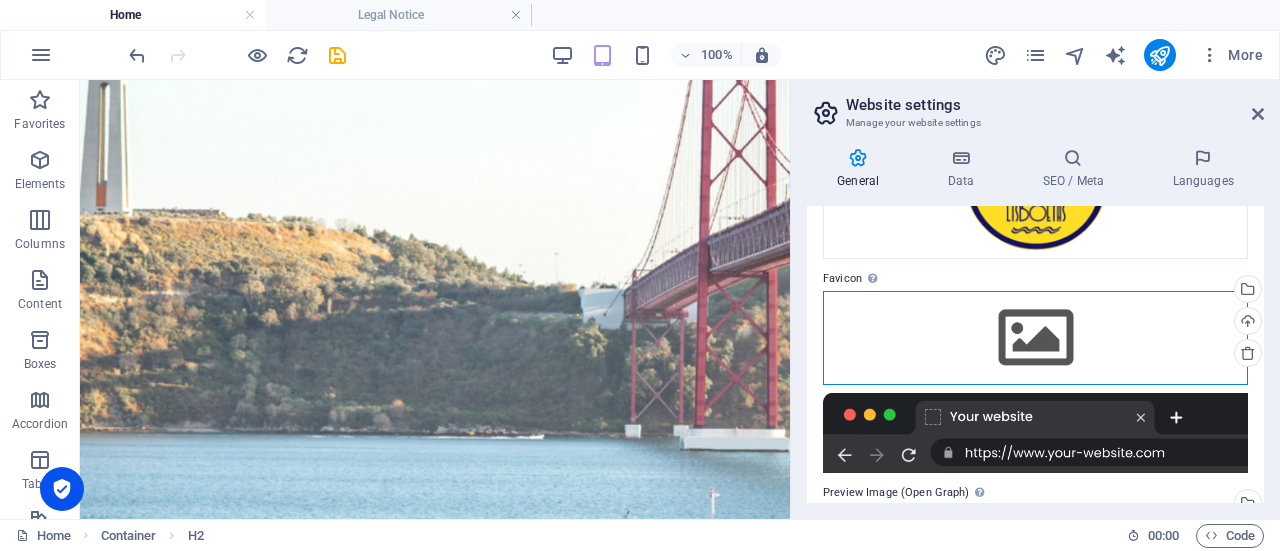 click on "Drag files here, click to choose files or select files from Files or our free stock photos & videos" at bounding box center [1035, 338] 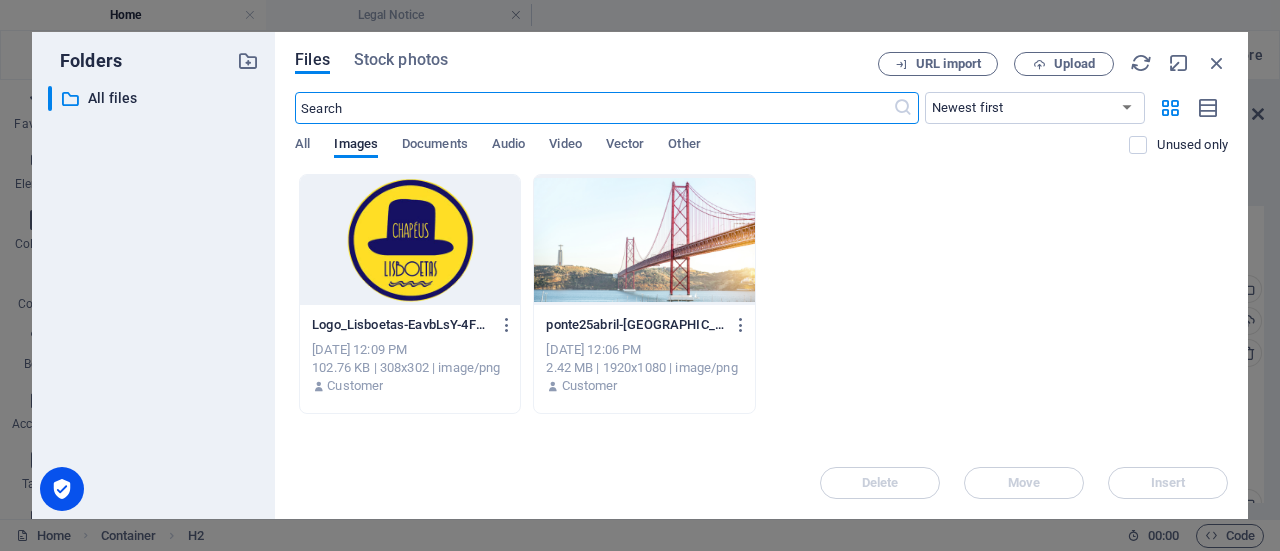 click at bounding box center [410, 240] 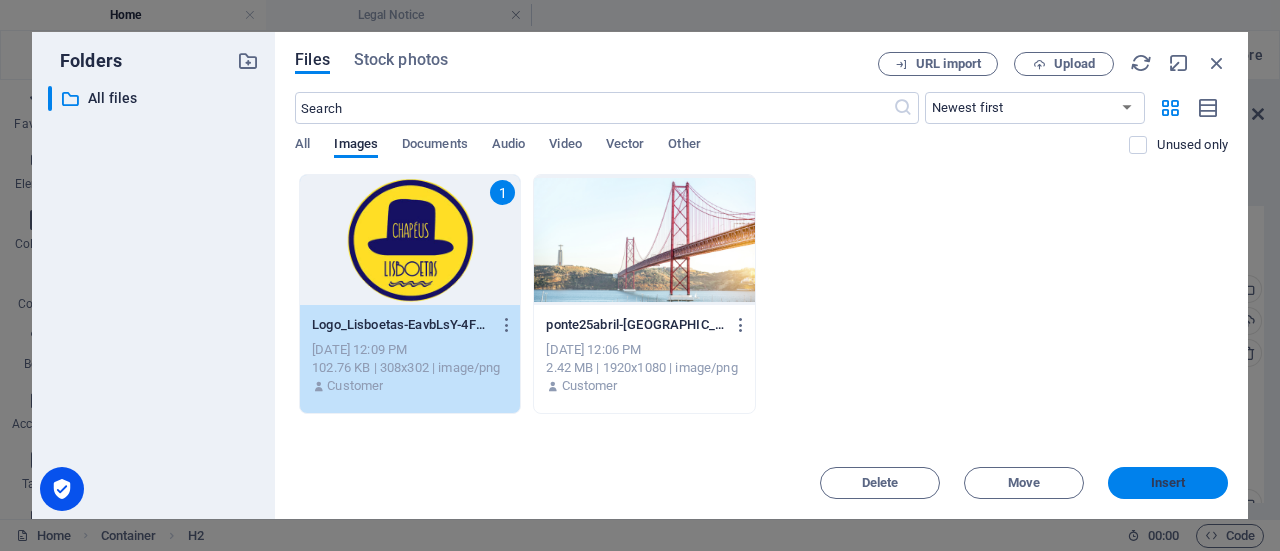 click on "Insert" at bounding box center [1168, 483] 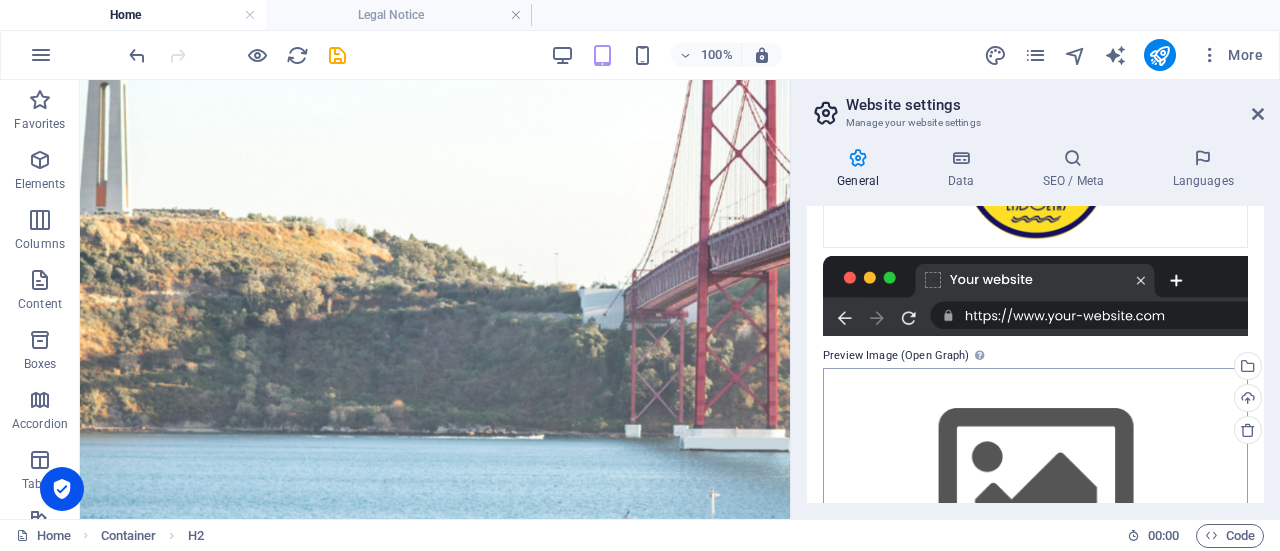 scroll, scrollTop: 510, scrollLeft: 0, axis: vertical 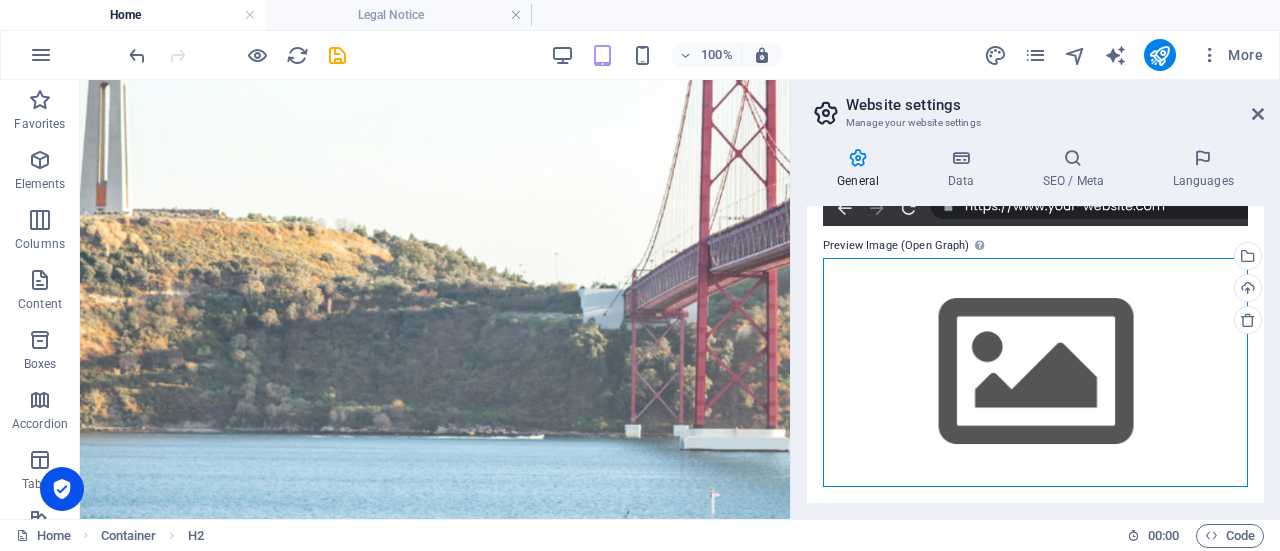 click on "Drag files here, click to choose files or select files from Files or our free stock photos & videos" at bounding box center [1035, 372] 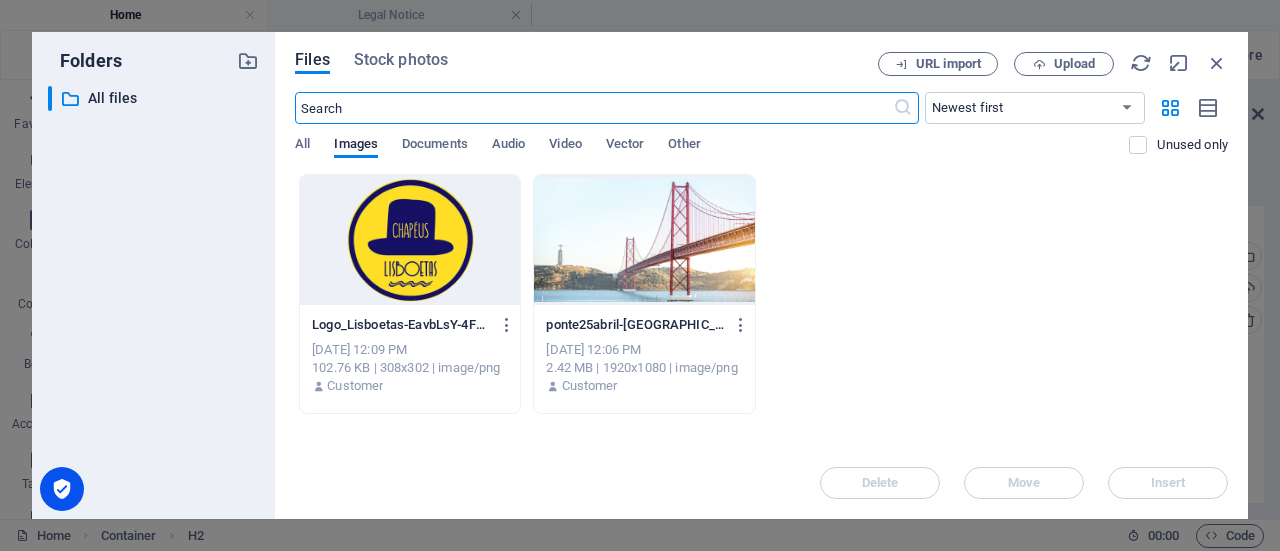 click at bounding box center [644, 240] 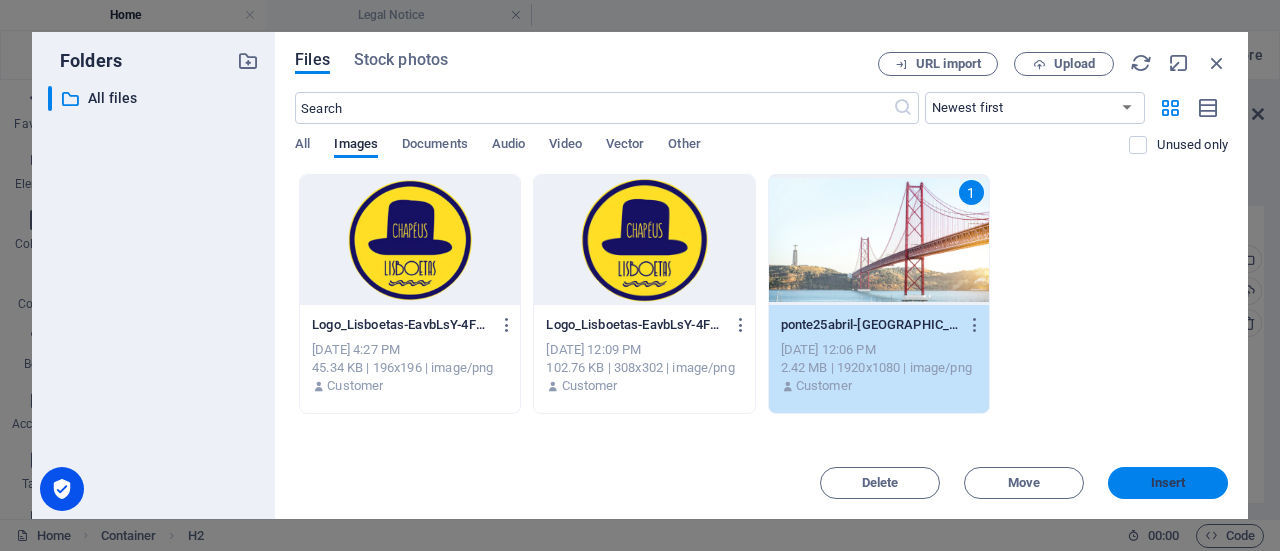 click on "Insert" at bounding box center [1168, 483] 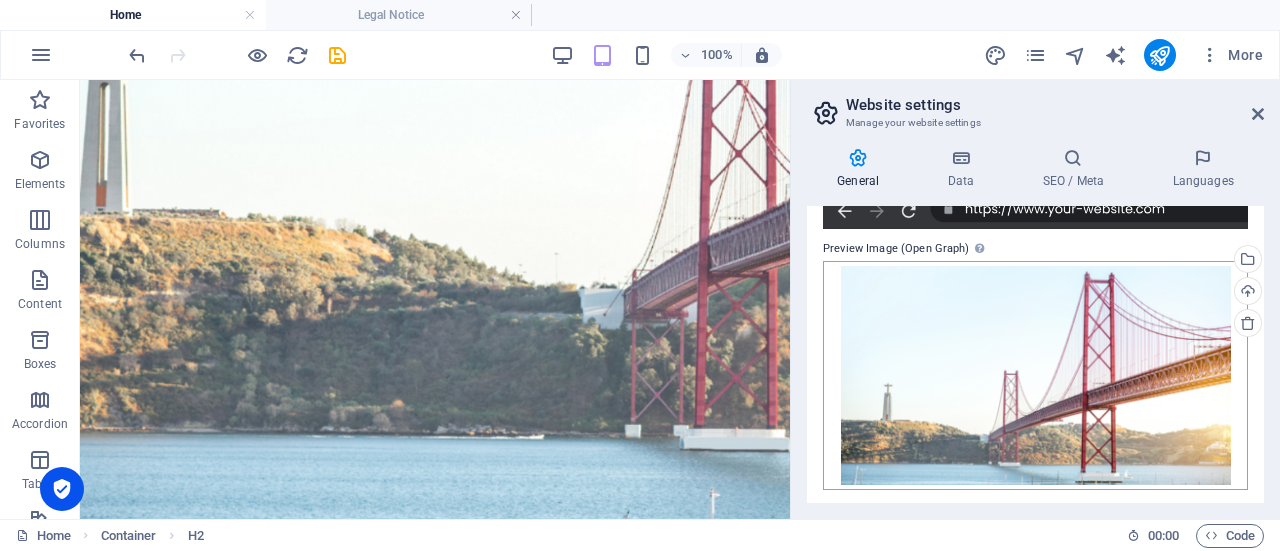 scroll, scrollTop: 512, scrollLeft: 0, axis: vertical 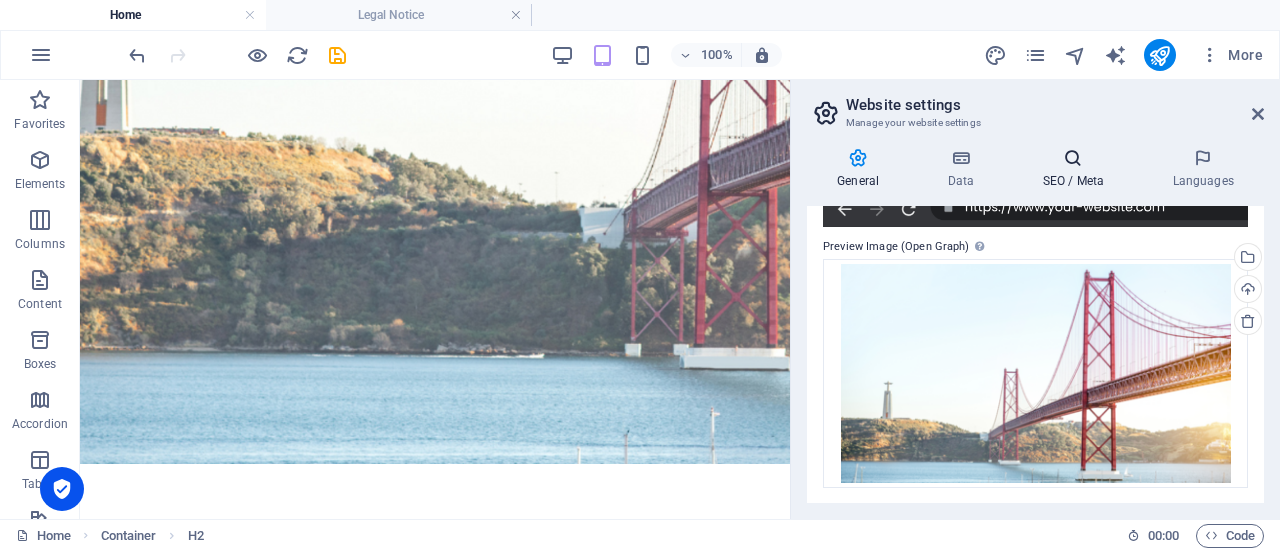 click on "SEO / Meta" at bounding box center [1077, 169] 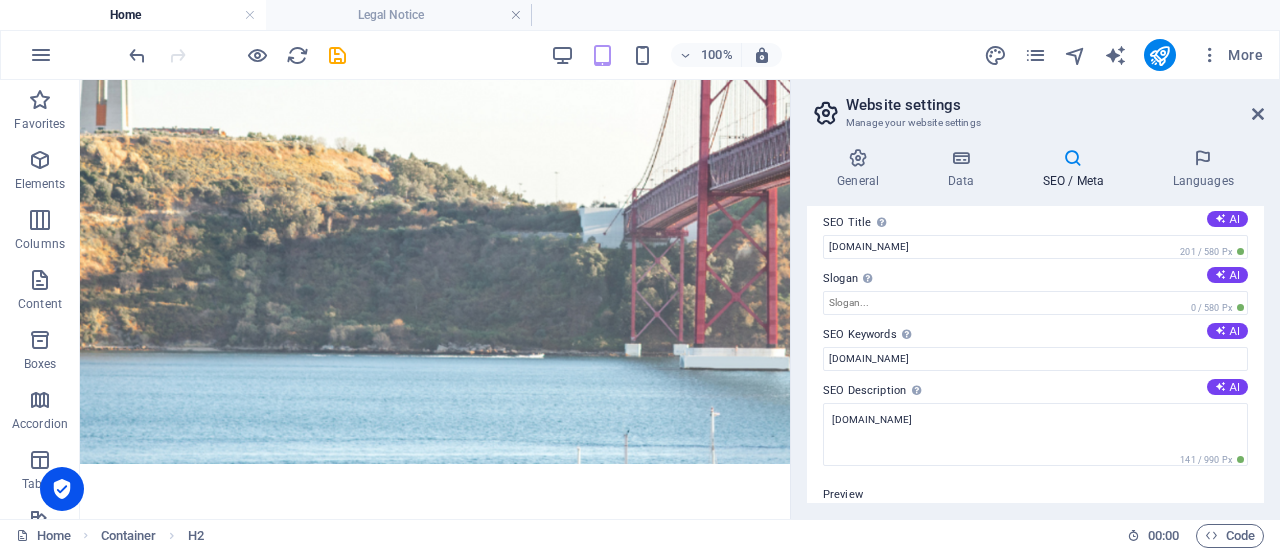 scroll, scrollTop: 0, scrollLeft: 0, axis: both 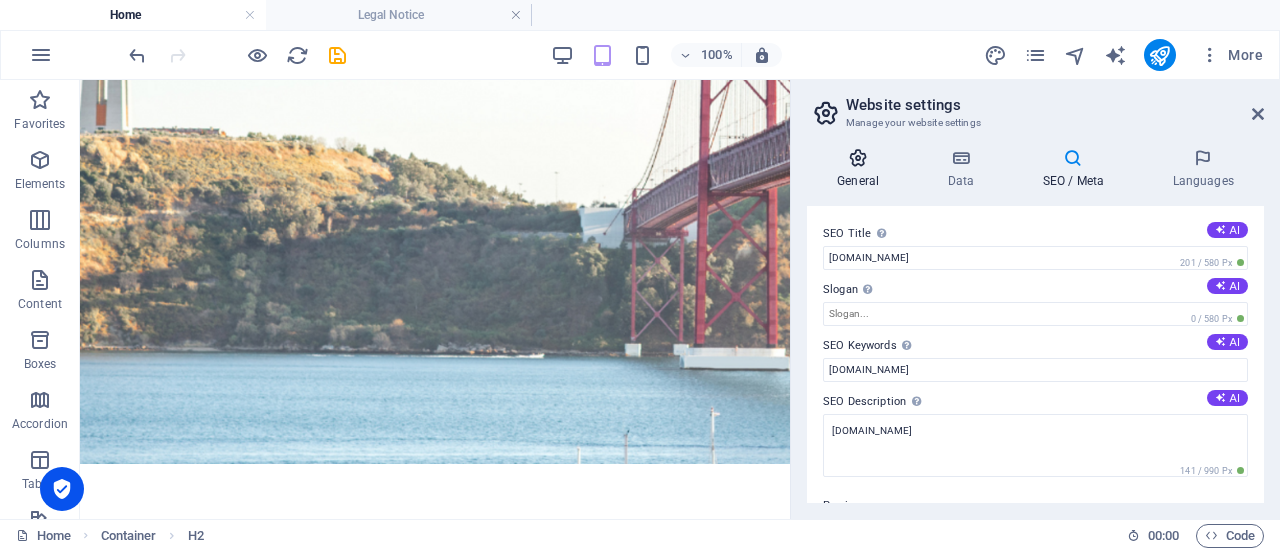 click at bounding box center [858, 158] 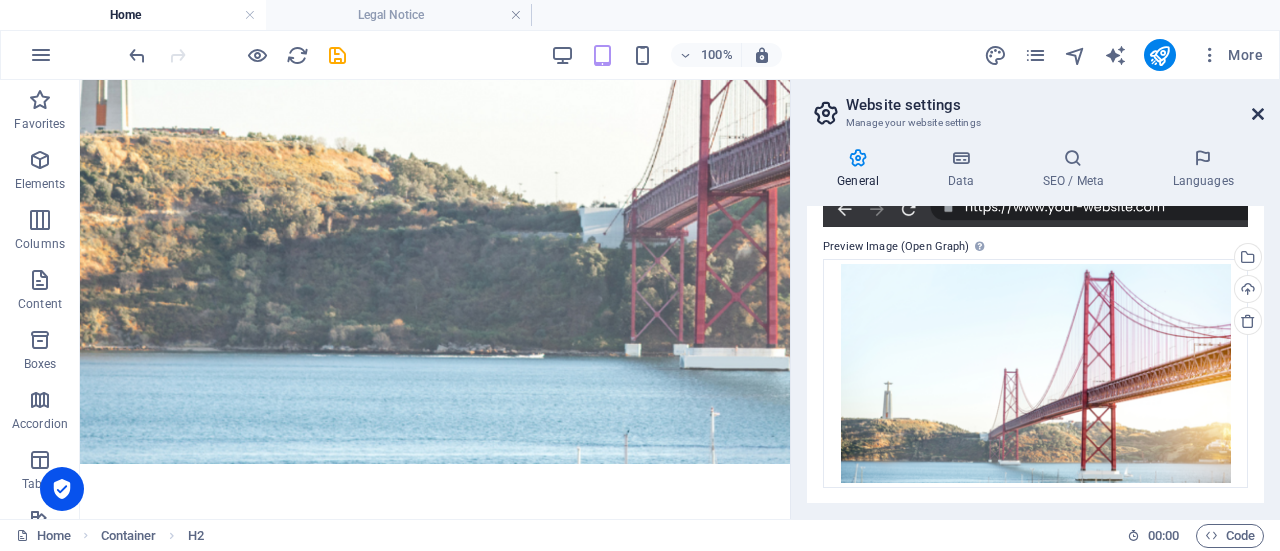 click at bounding box center (1258, 114) 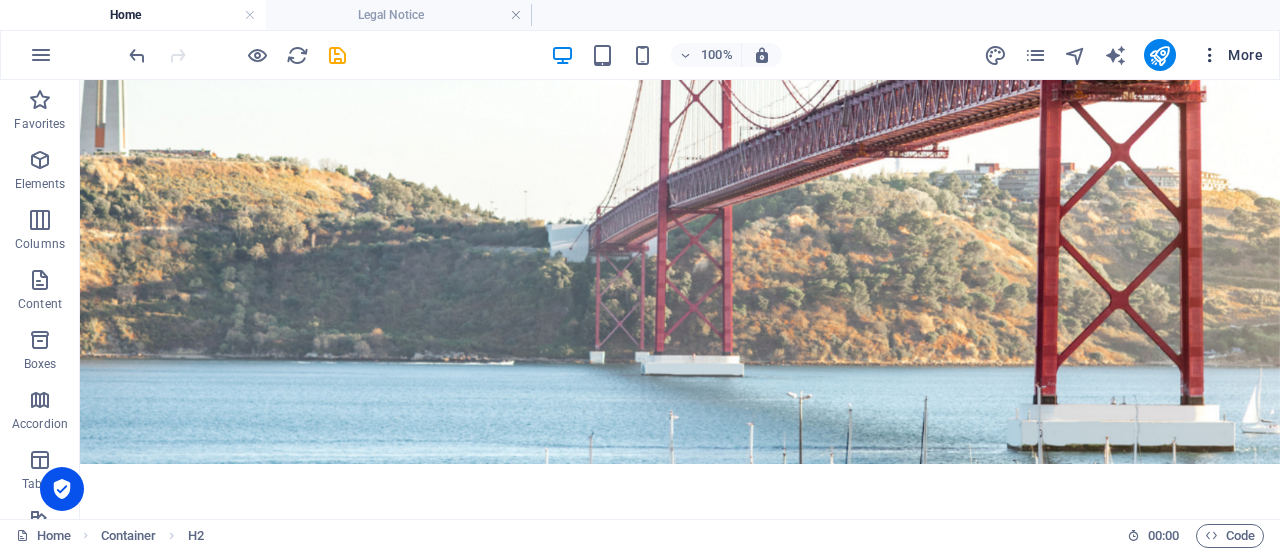 click on "More" at bounding box center (1231, 55) 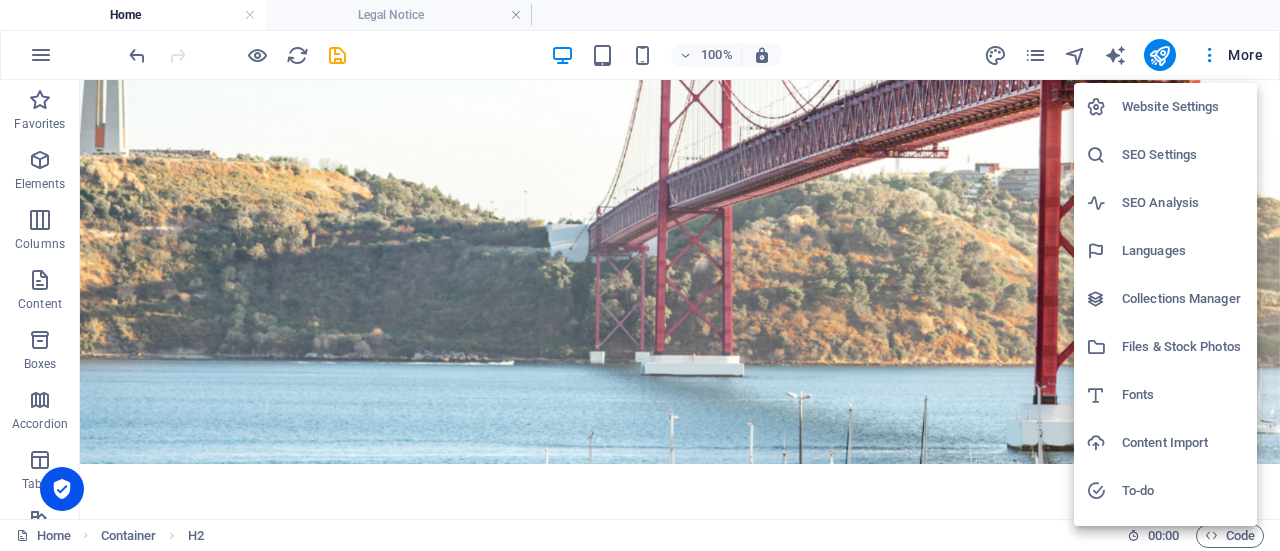 click at bounding box center (640, 275) 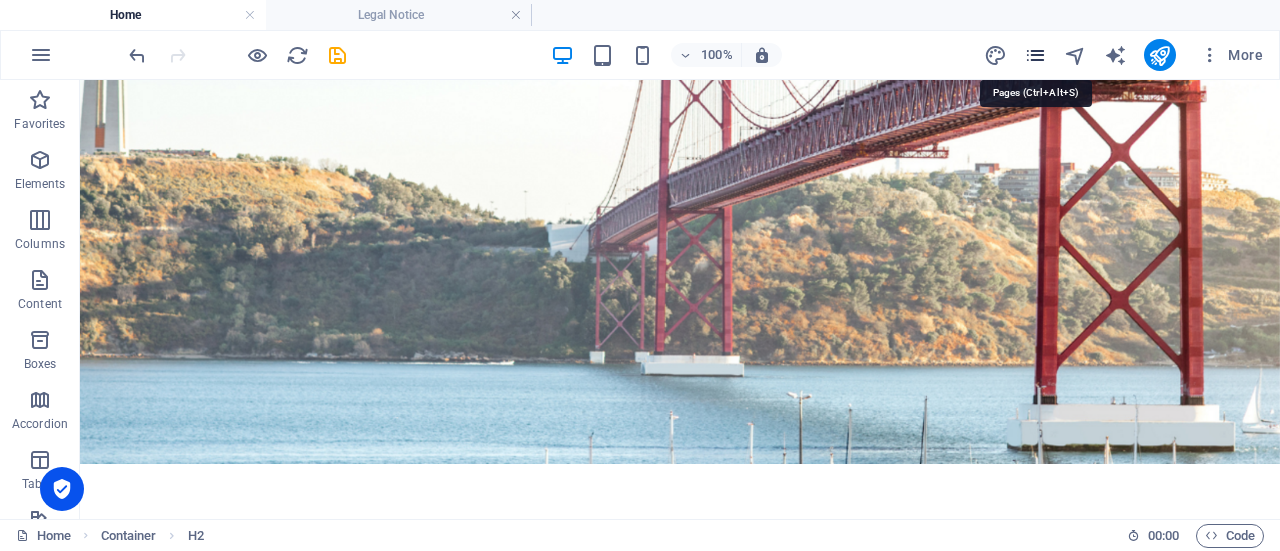 click at bounding box center [1035, 55] 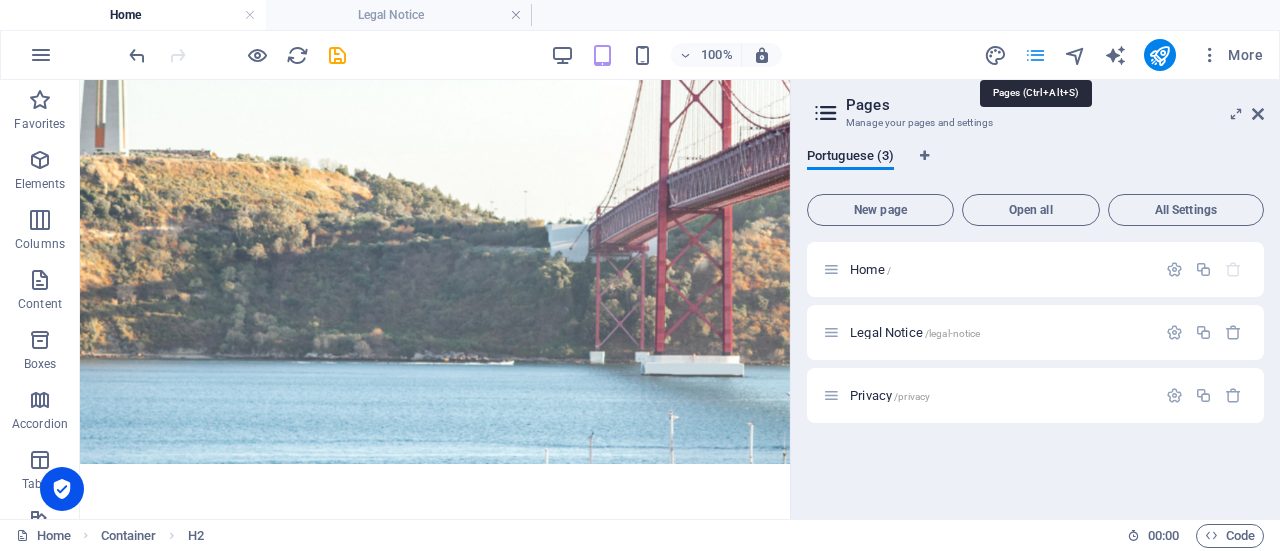 click at bounding box center (1036, 55) 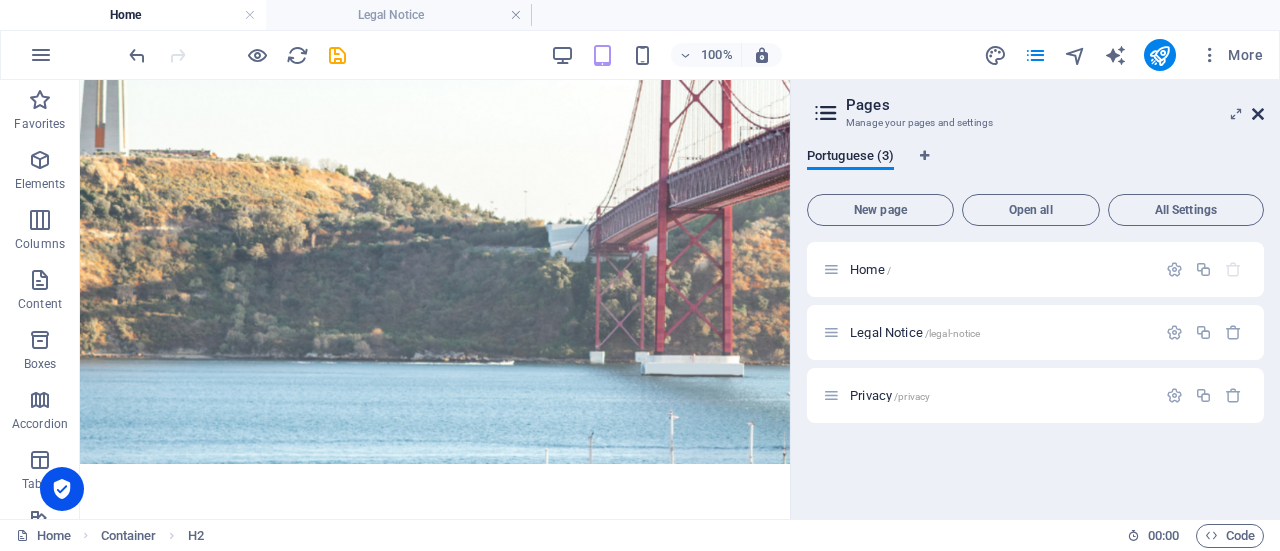 click at bounding box center [1258, 114] 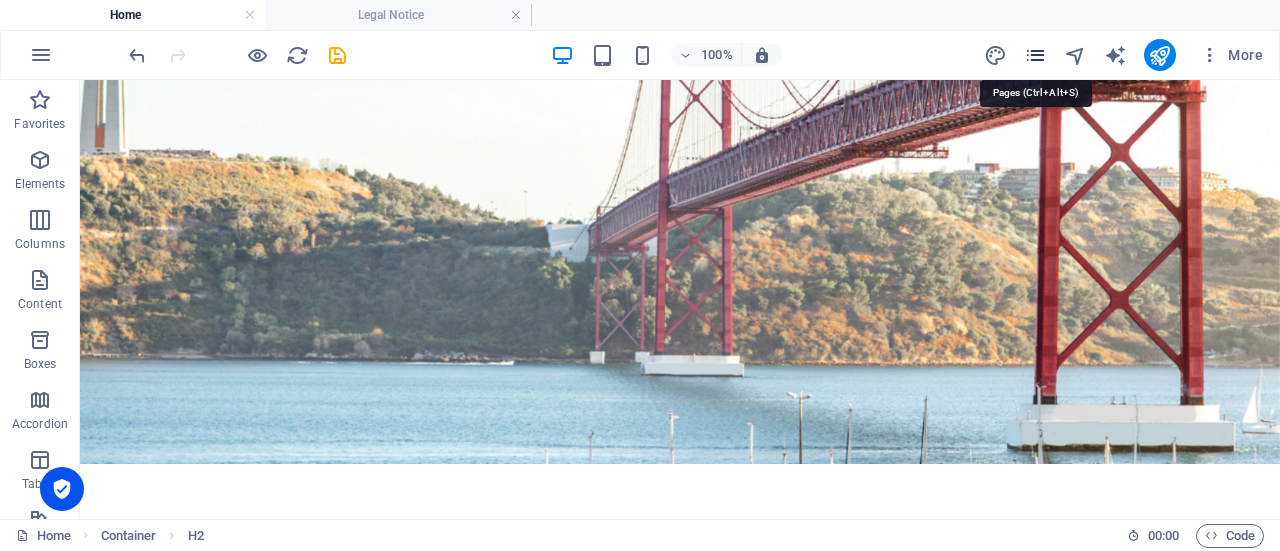 click at bounding box center [1035, 55] 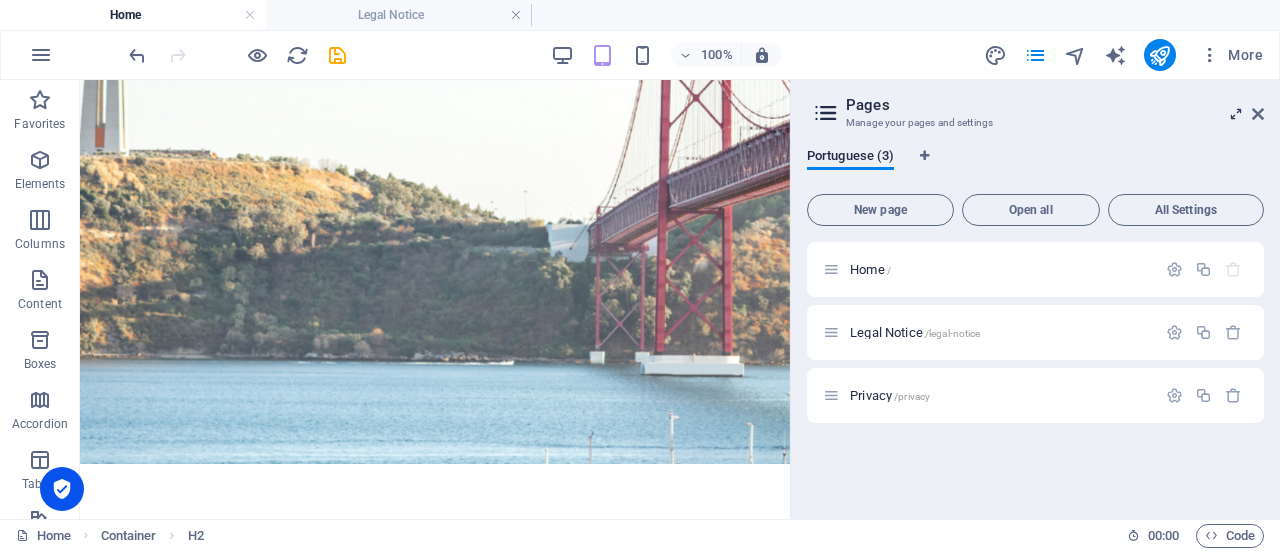 click at bounding box center (1236, 114) 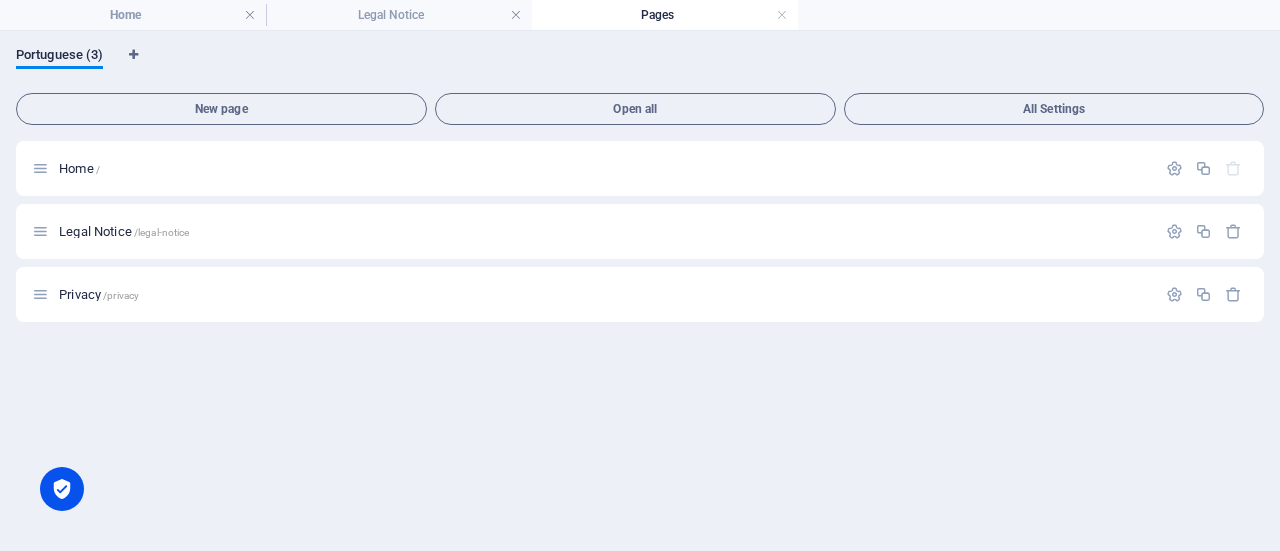 scroll, scrollTop: 0, scrollLeft: 0, axis: both 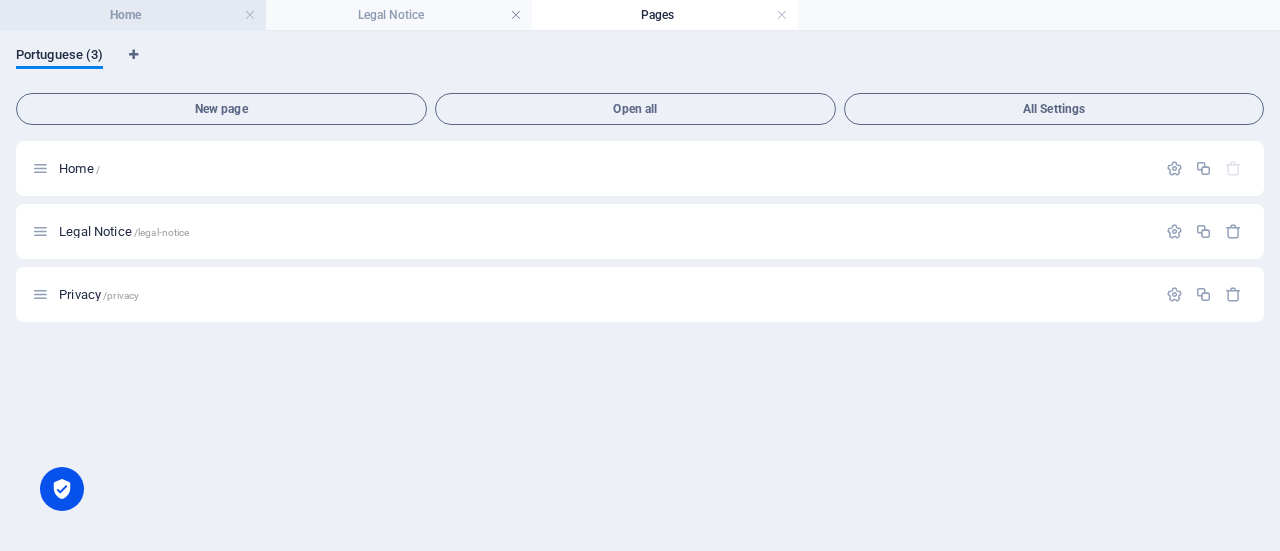 click on "Home" at bounding box center (133, 15) 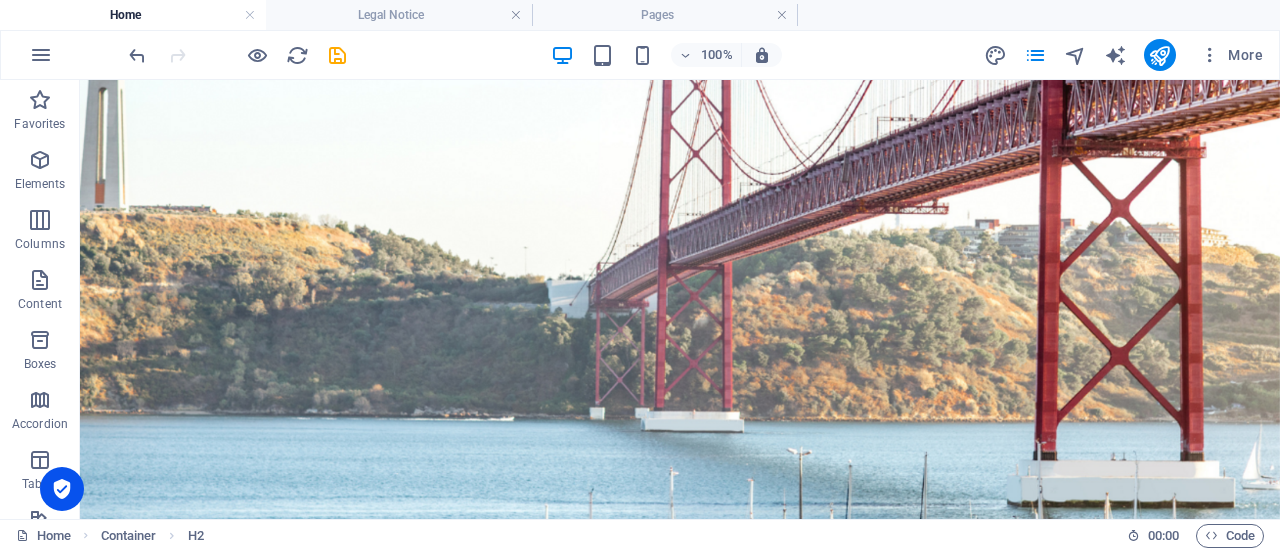 scroll, scrollTop: 672, scrollLeft: 0, axis: vertical 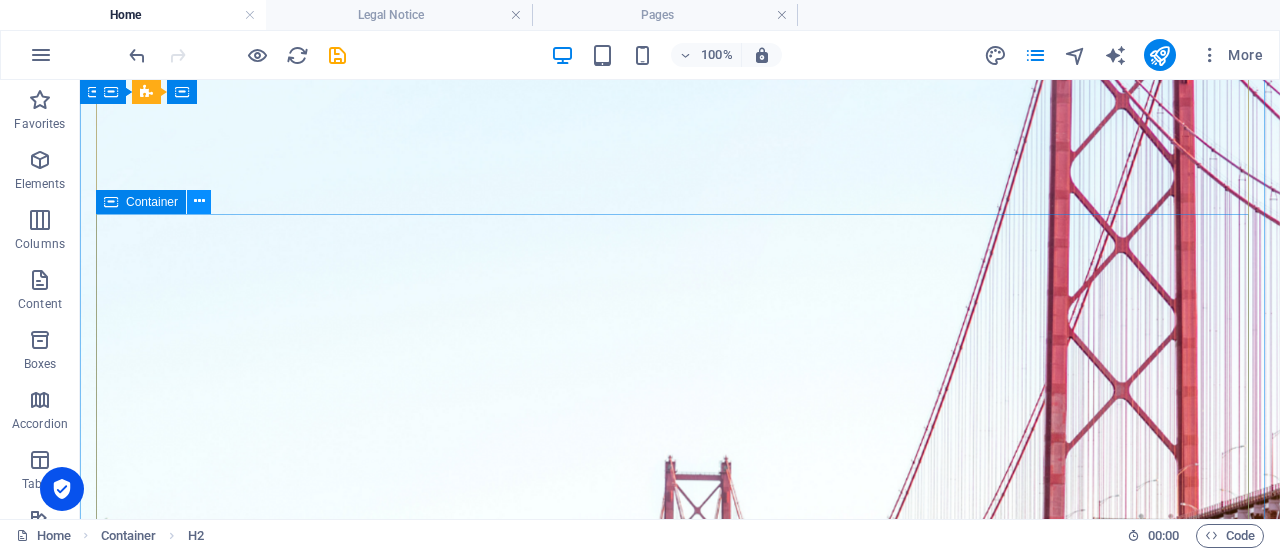 click at bounding box center (199, 201) 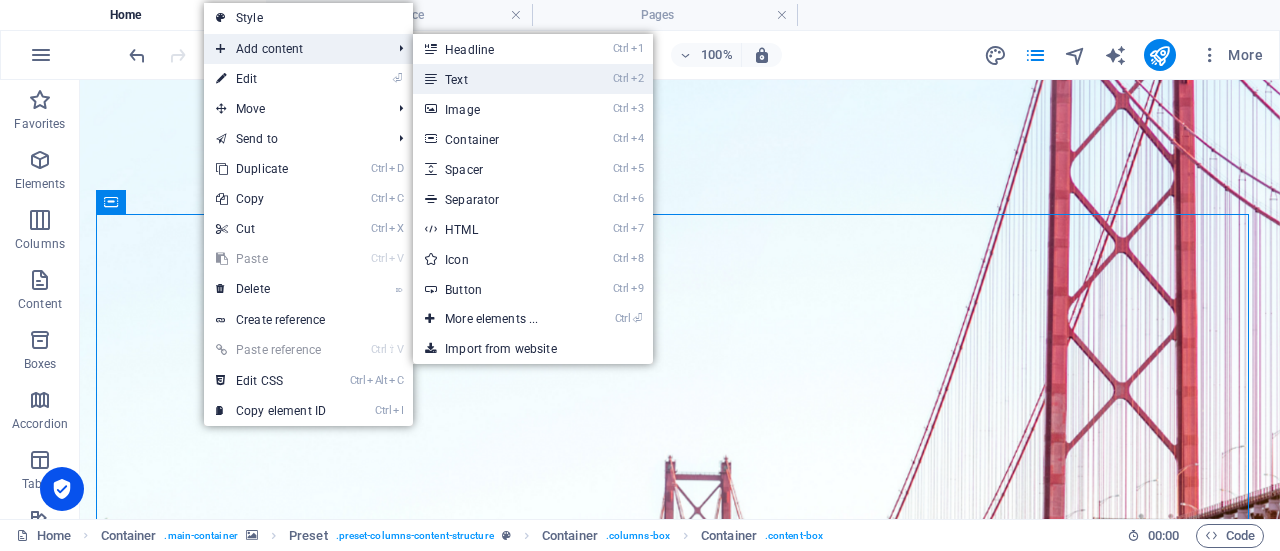 click on "Ctrl 2  Text" at bounding box center (495, 79) 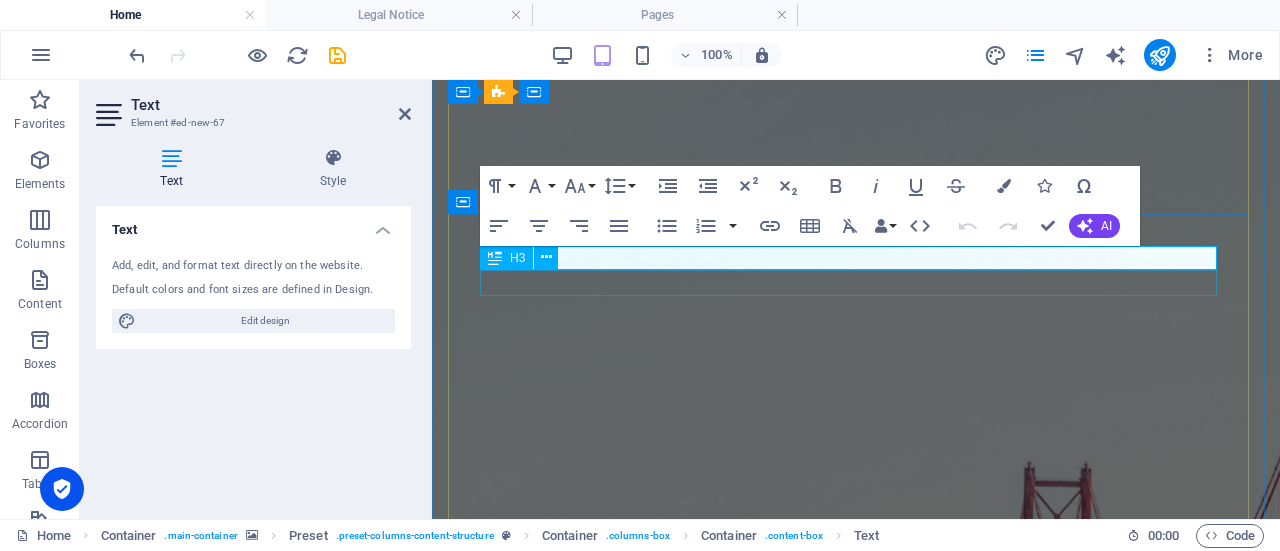 click on "H3" at bounding box center (525, 258) 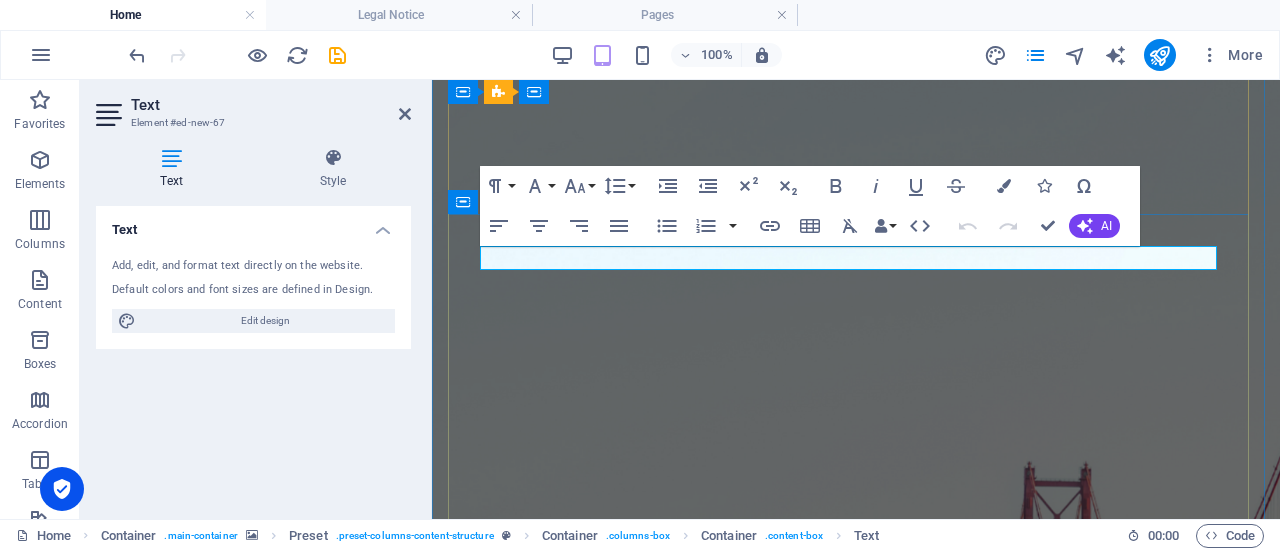 click on "New text element" at bounding box center (856, 1327) 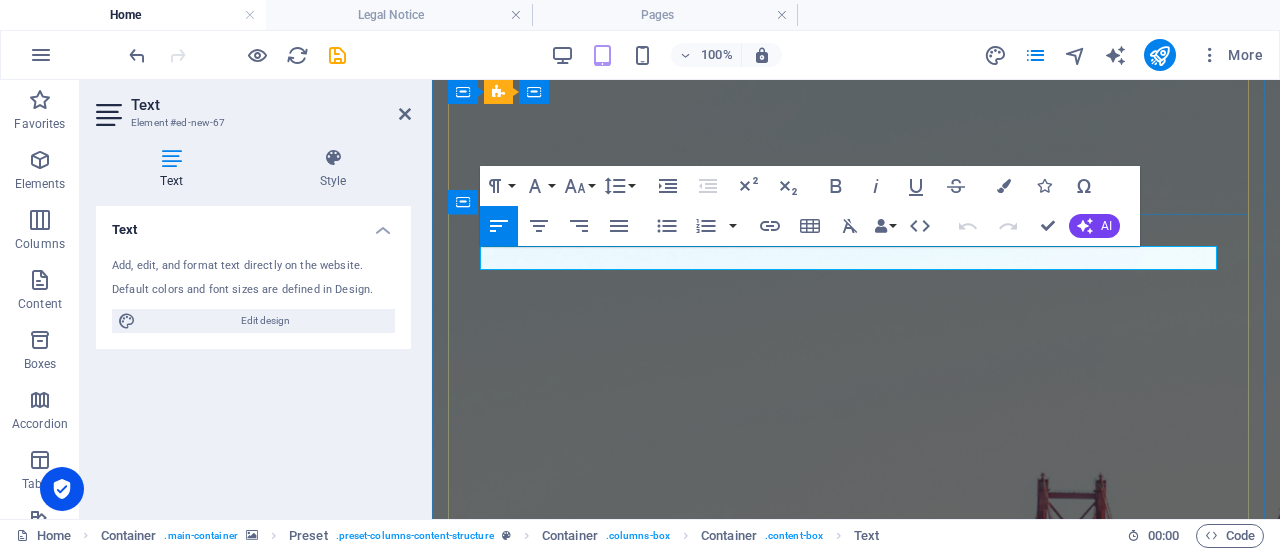 type 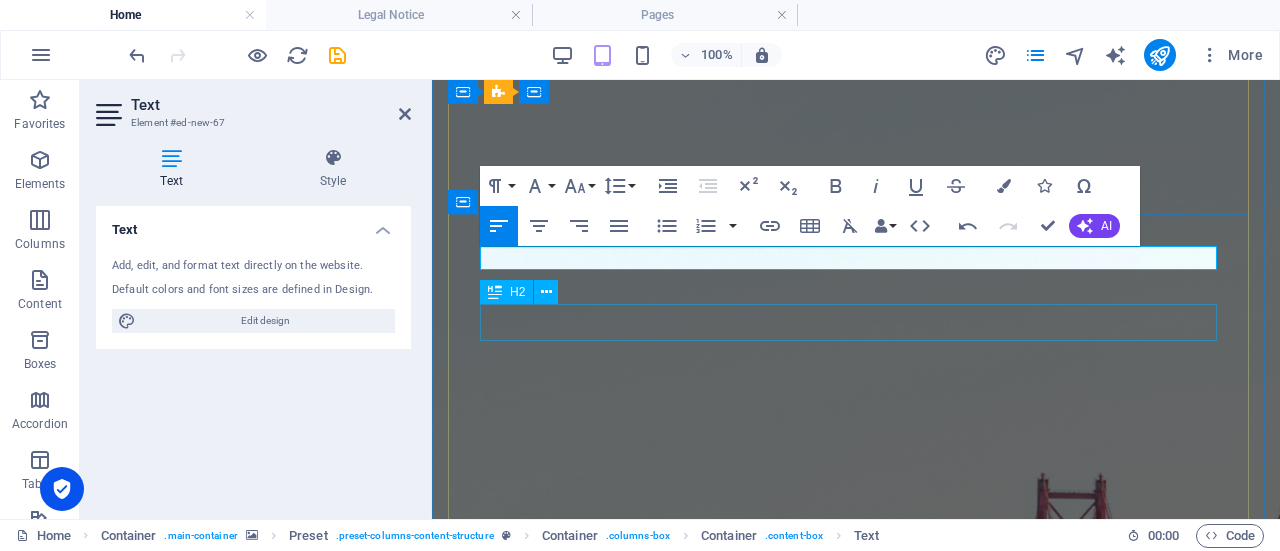 click on "Join our yearly fitness event!" at bounding box center (856, 1416) 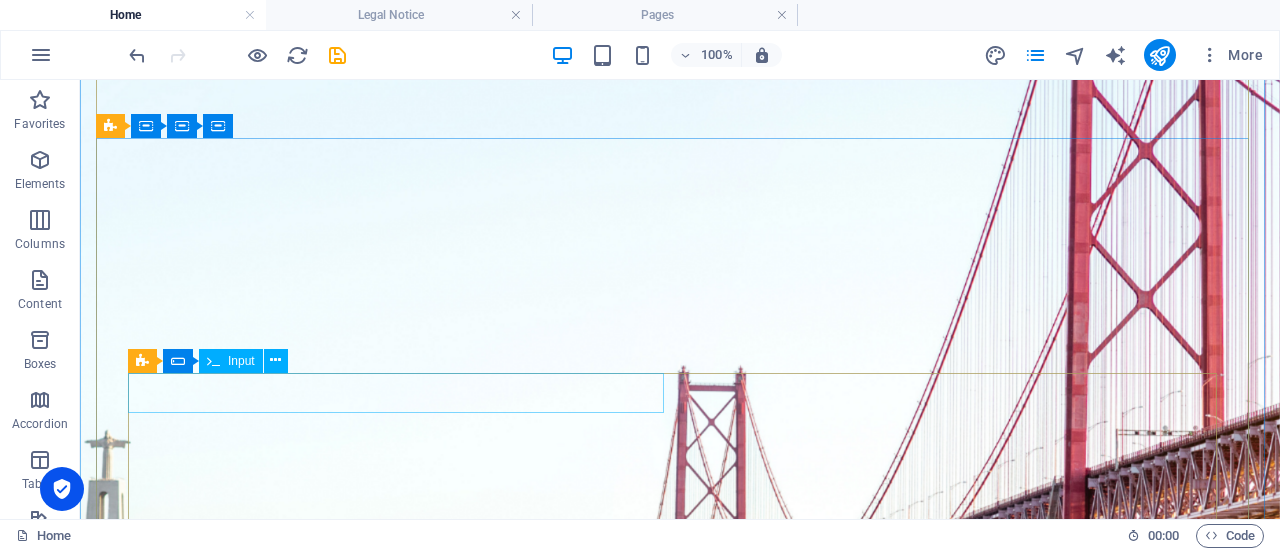 scroll, scrollTop: 196, scrollLeft: 0, axis: vertical 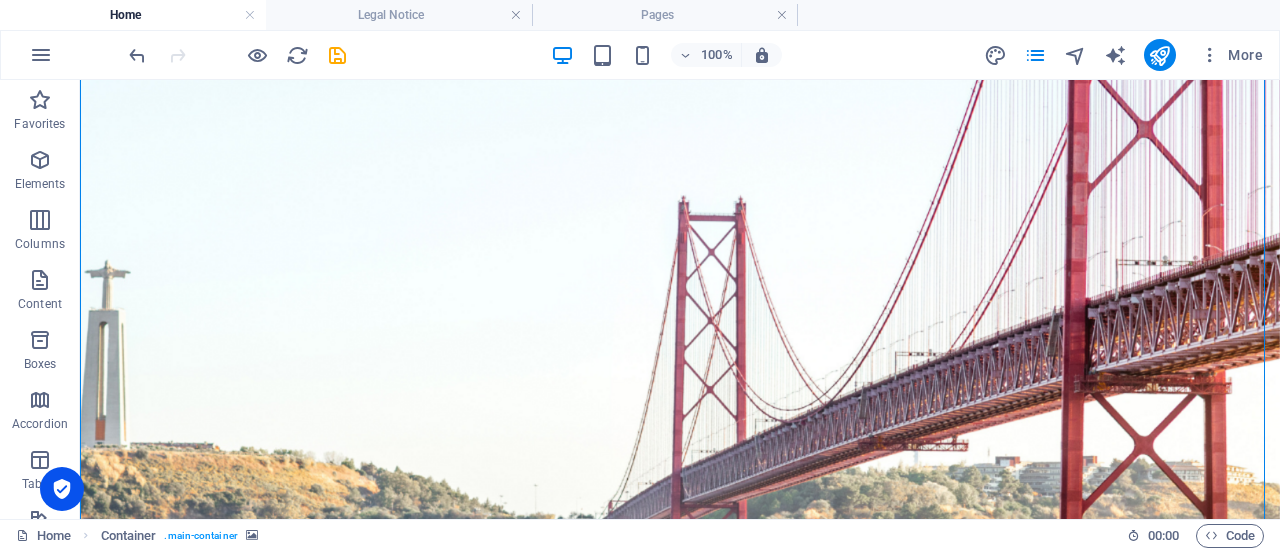 drag, startPoint x: 230, startPoint y: 240, endPoint x: 298, endPoint y: 199, distance: 79.40403 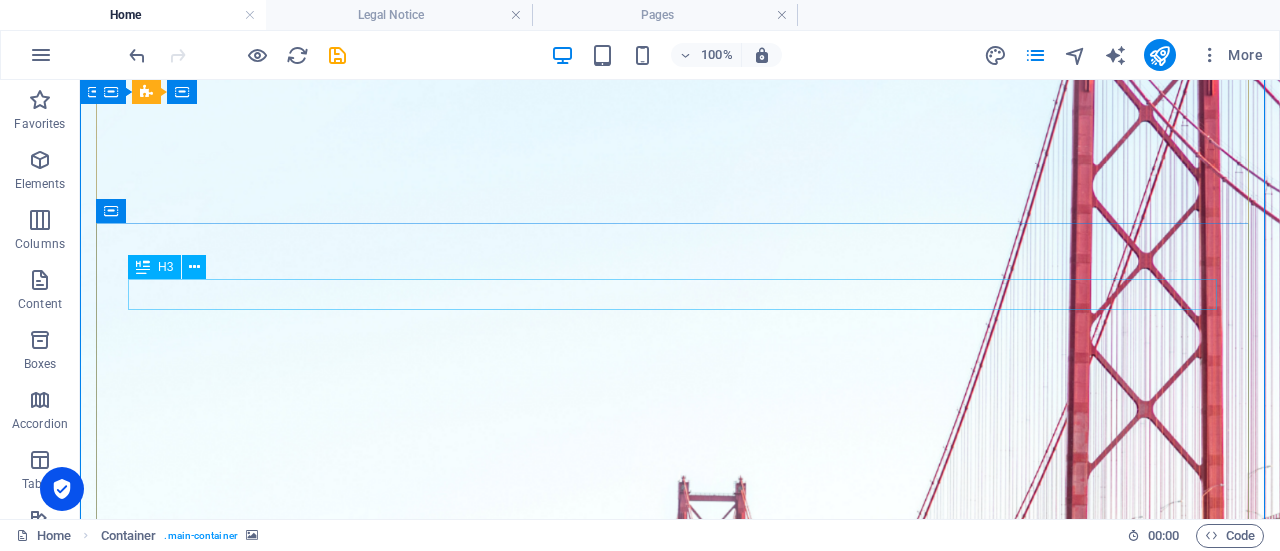 scroll, scrollTop: 0, scrollLeft: 0, axis: both 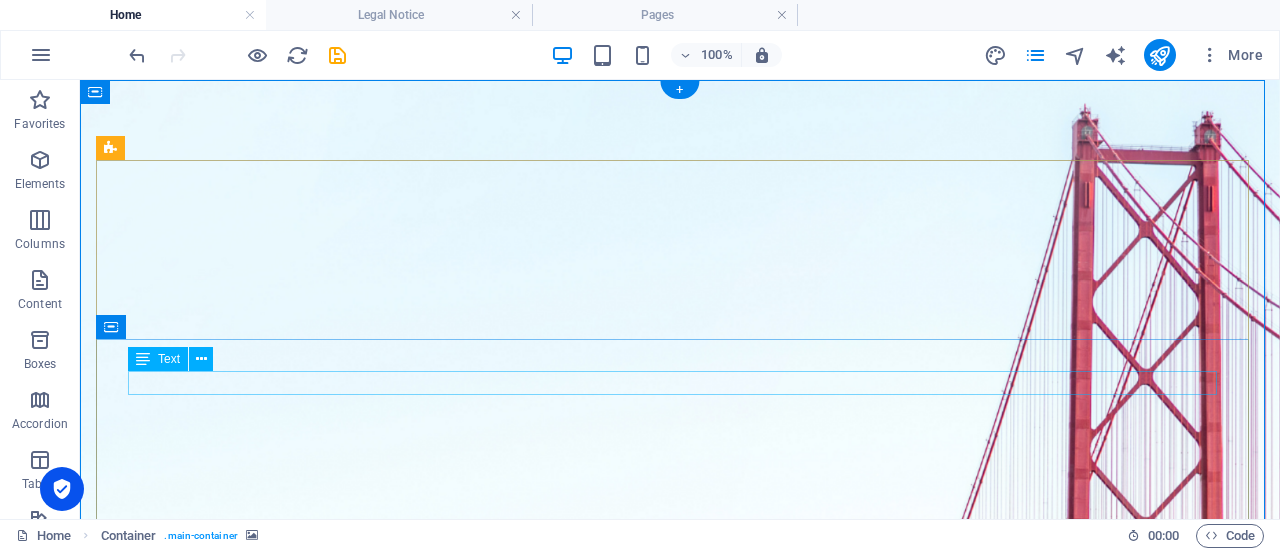 click on "Mensagem" at bounding box center (680, 1463) 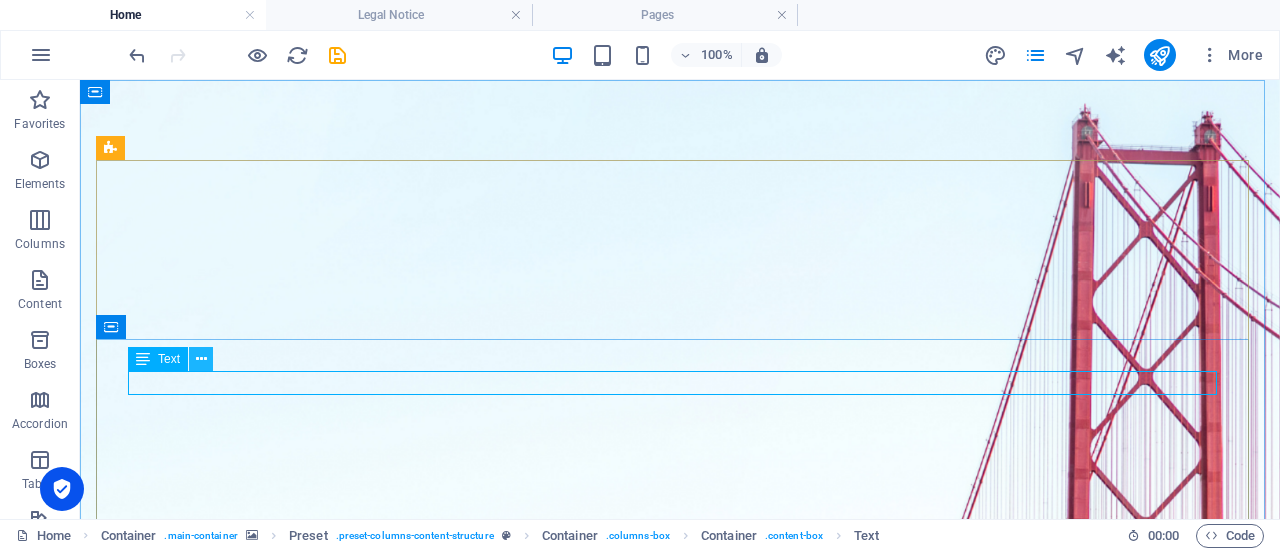 click at bounding box center (201, 359) 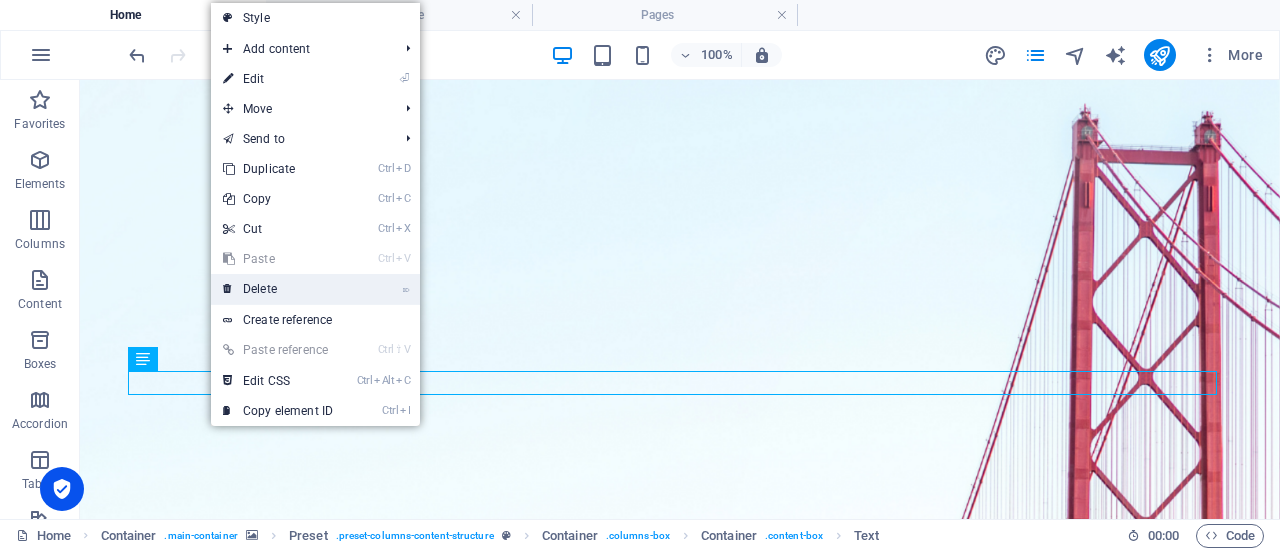 click on "⌦  Delete" at bounding box center [278, 289] 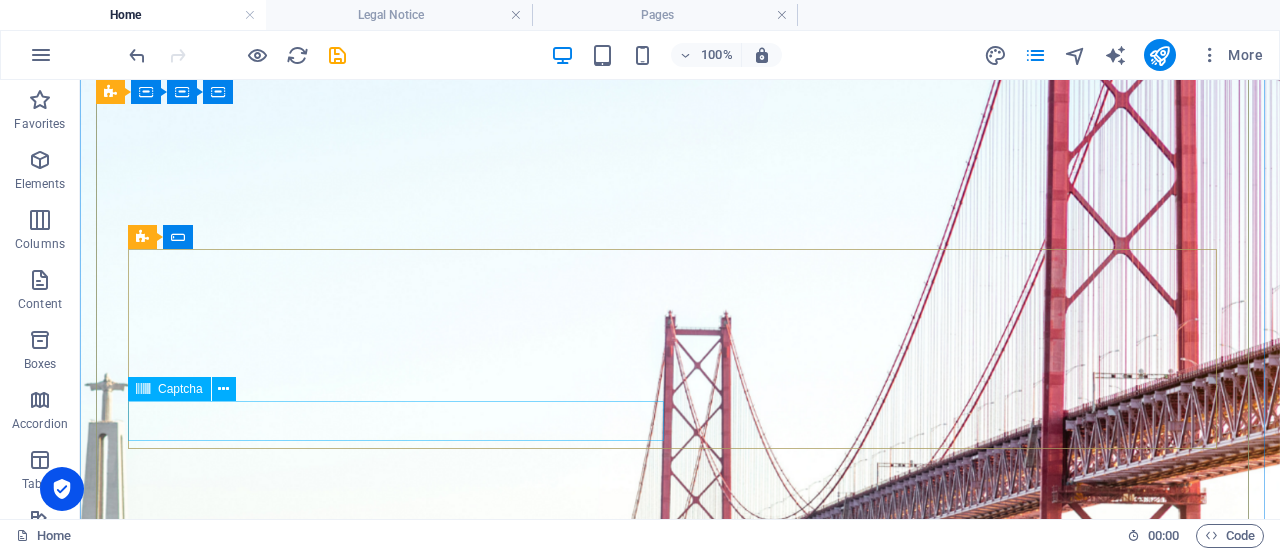 scroll, scrollTop: 300, scrollLeft: 0, axis: vertical 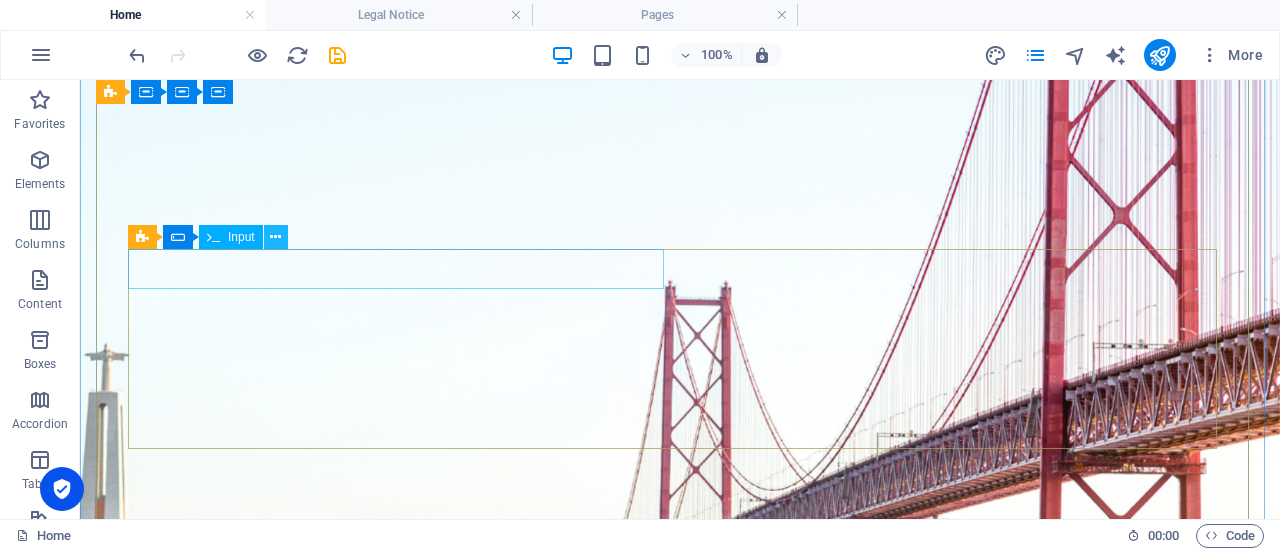 click at bounding box center (275, 237) 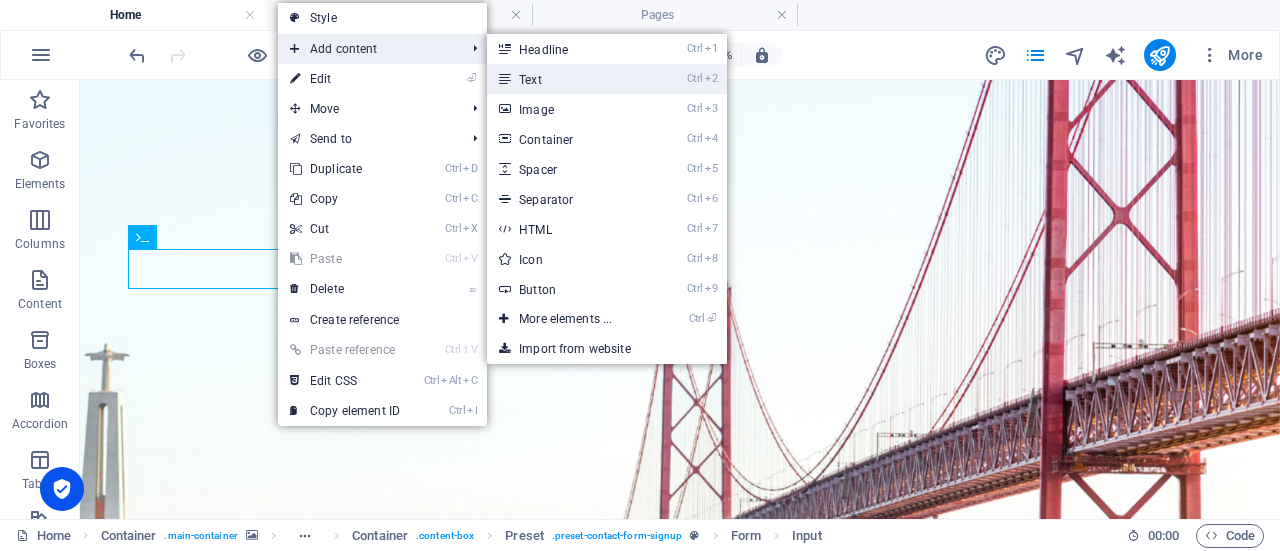 click on "Ctrl 2  Text" at bounding box center (569, 79) 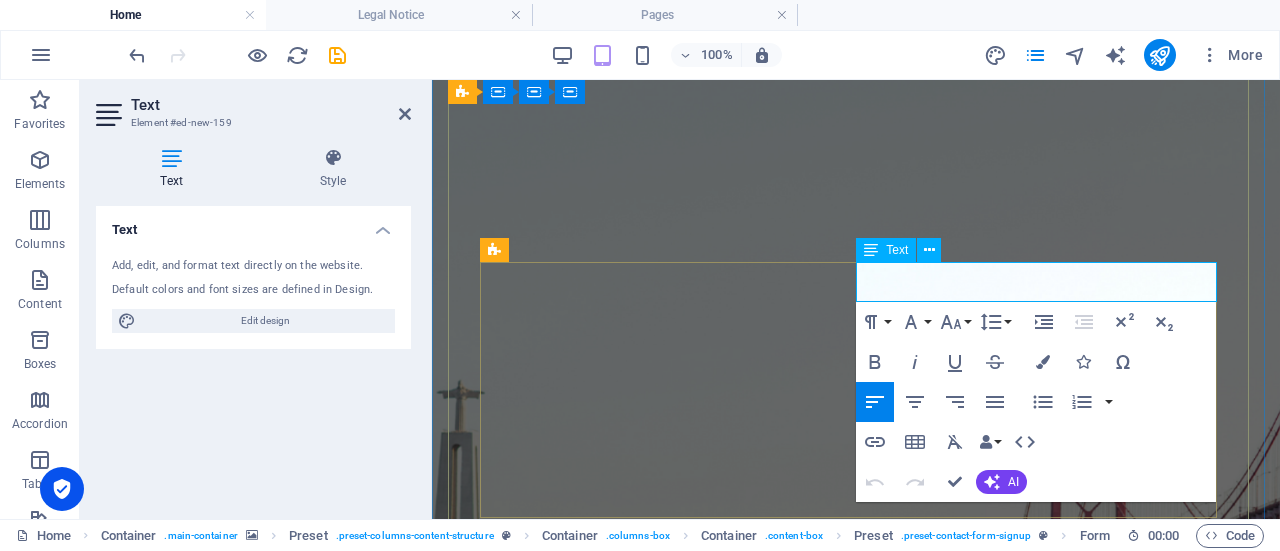 click on "New text element" 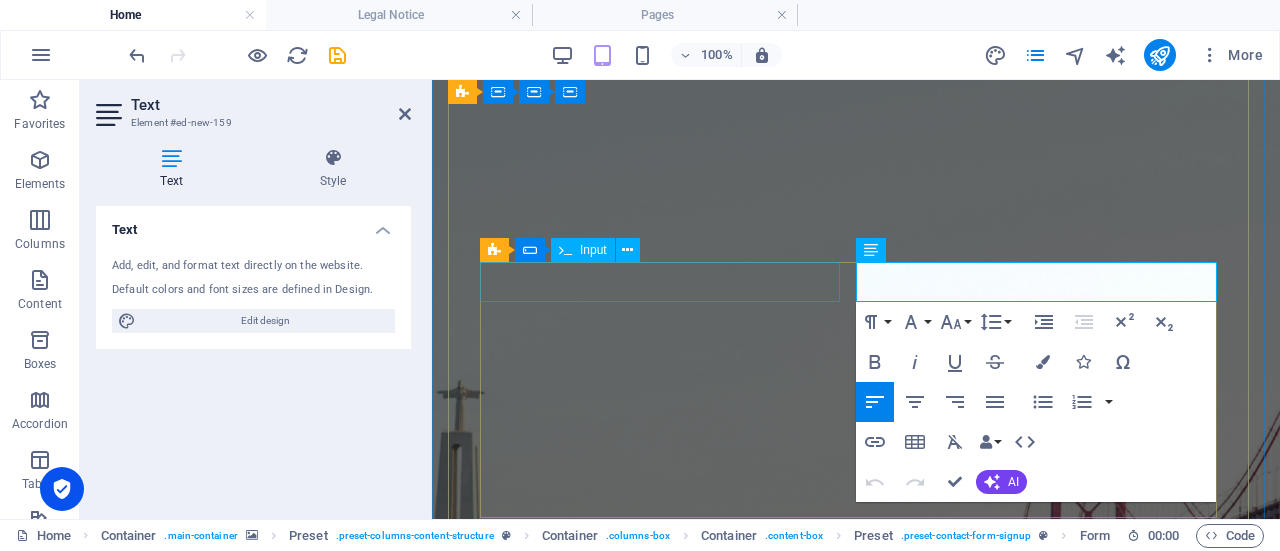 drag, startPoint x: 1010, startPoint y: 275, endPoint x: 795, endPoint y: 287, distance: 215.33463 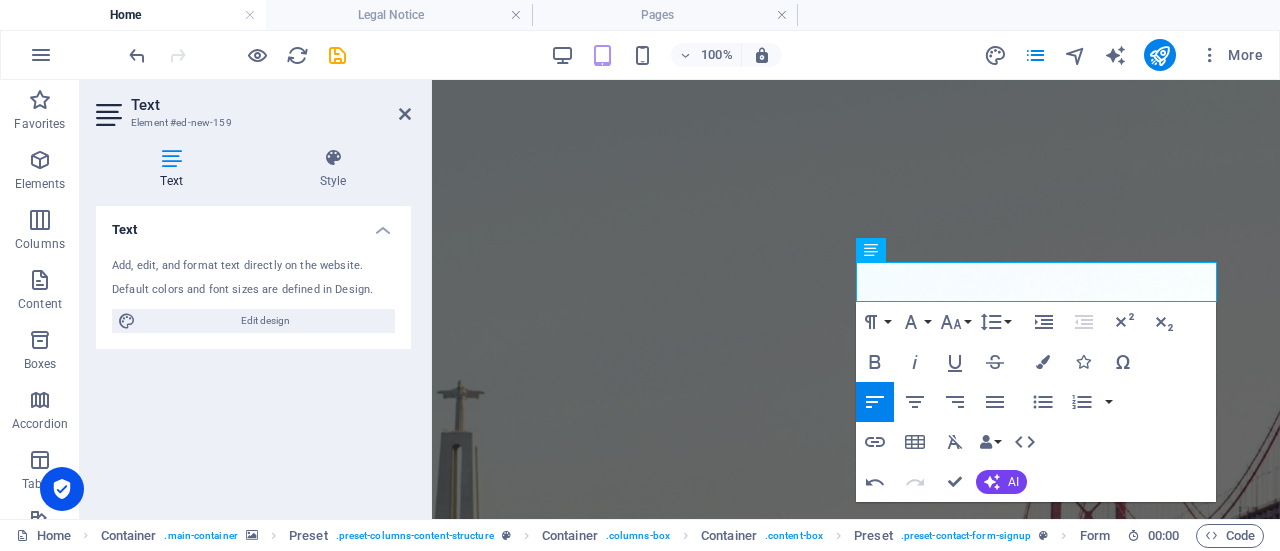 click at bounding box center (856, 342) 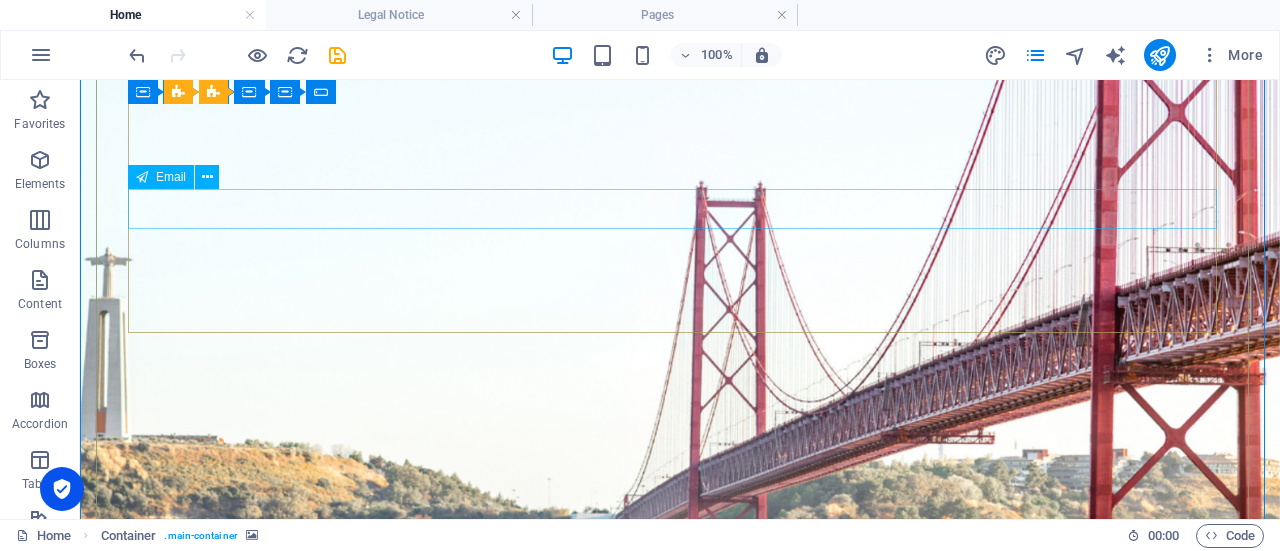 scroll, scrollTop: 400, scrollLeft: 0, axis: vertical 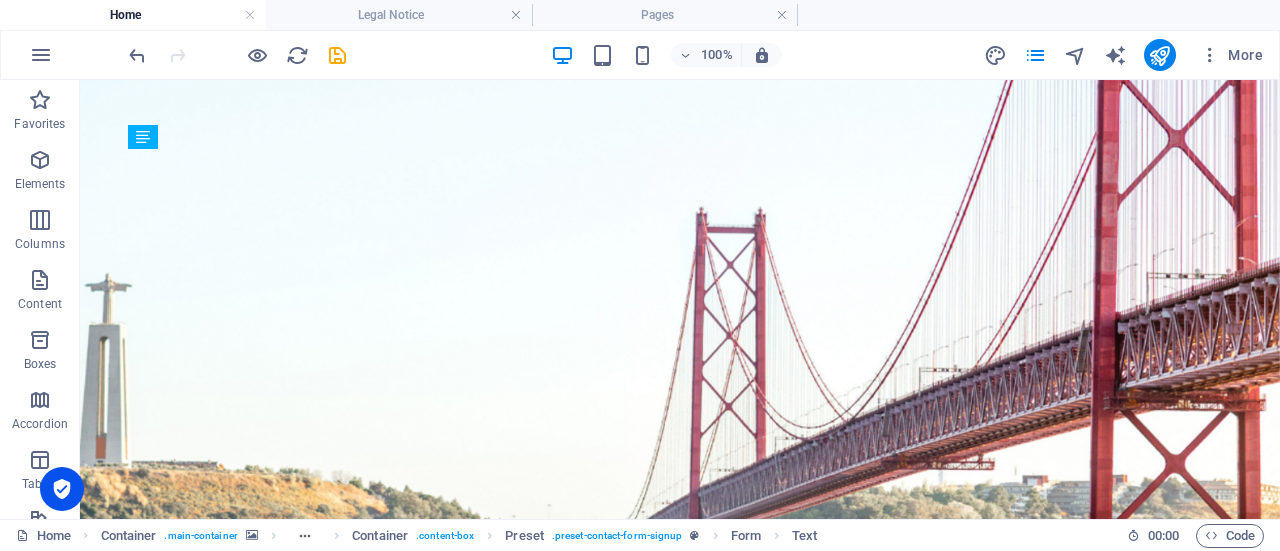 drag, startPoint x: 779, startPoint y: 220, endPoint x: 202, endPoint y: 279, distance: 580.0086 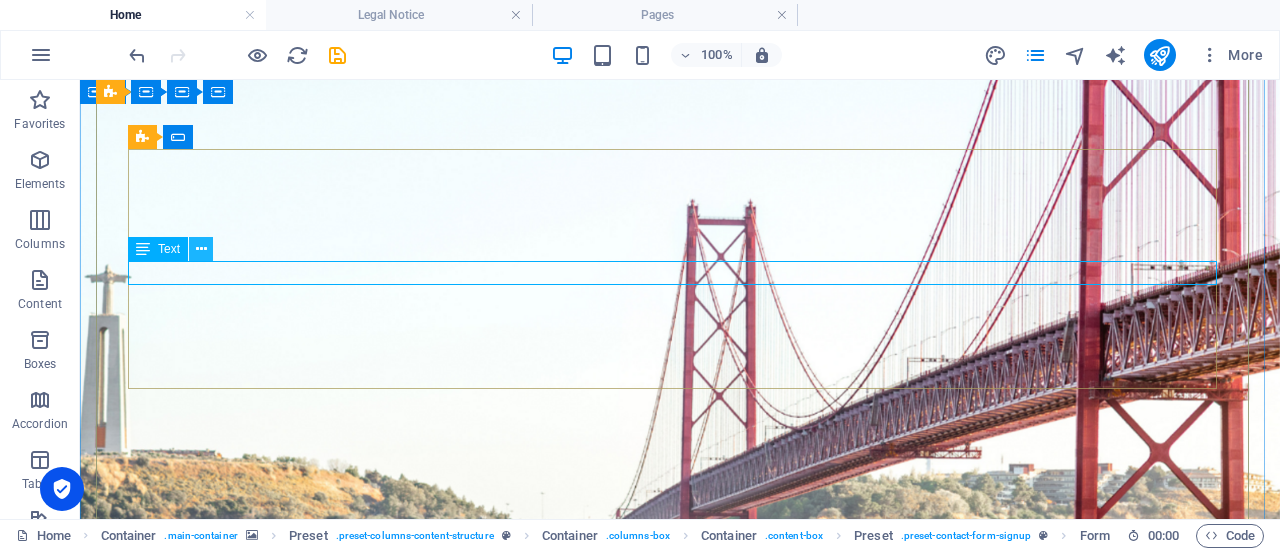 click at bounding box center (201, 249) 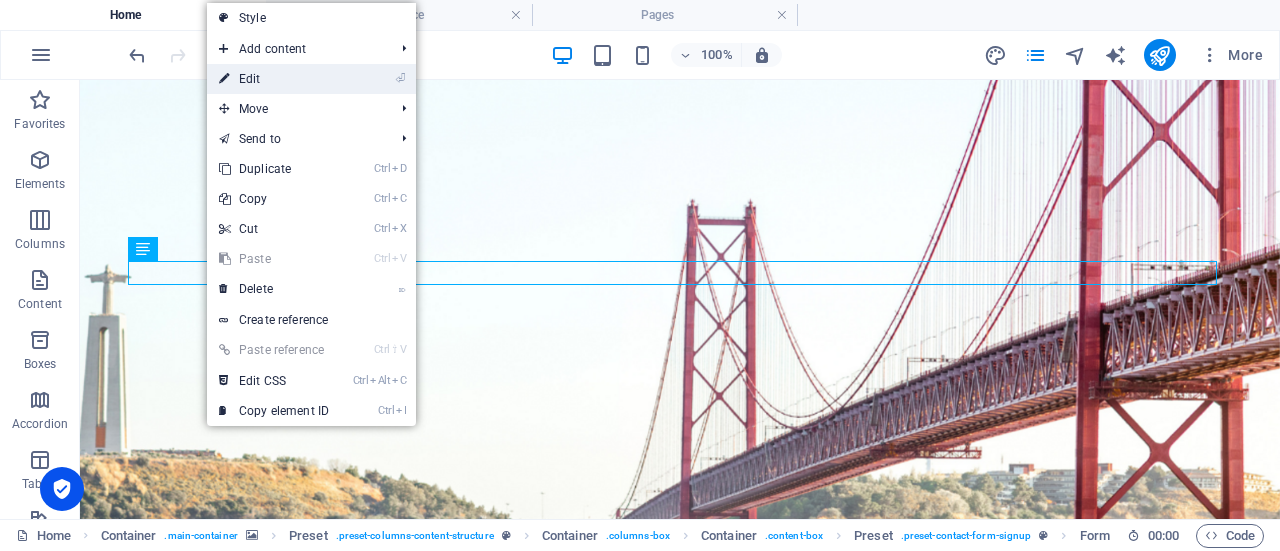 click on "⏎  Edit" at bounding box center [274, 79] 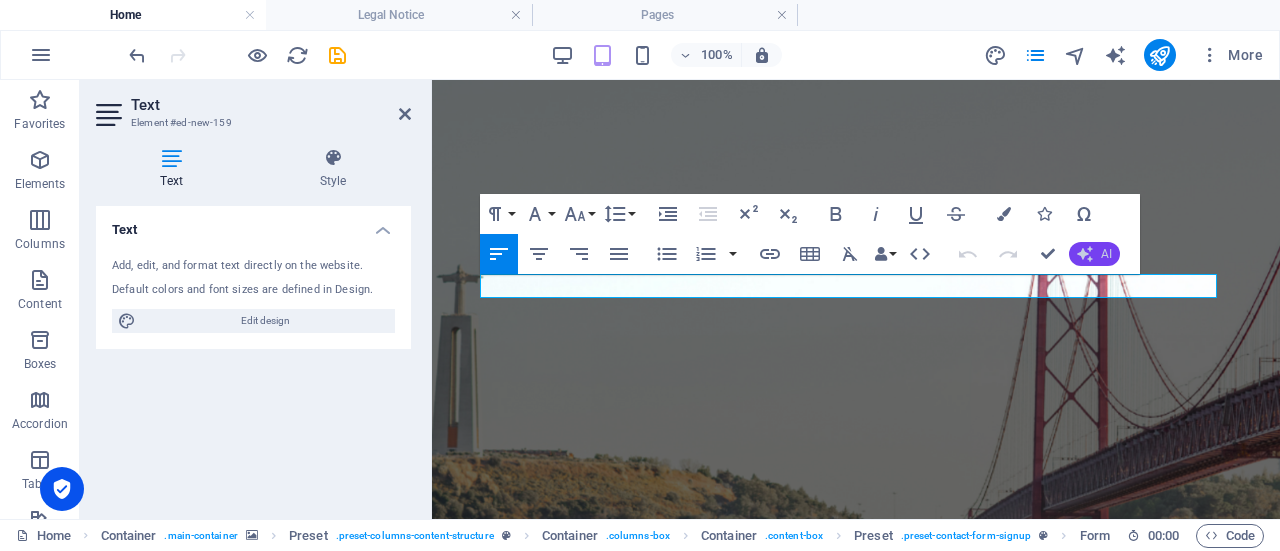 click on "AI" at bounding box center [1106, 254] 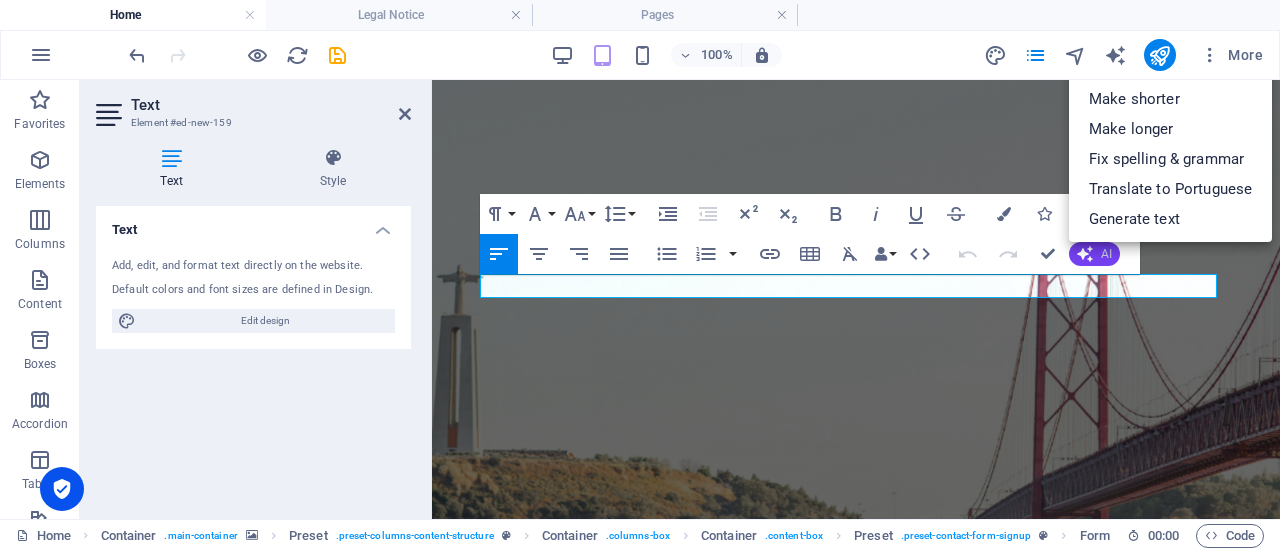 click on "AI" at bounding box center (1106, 254) 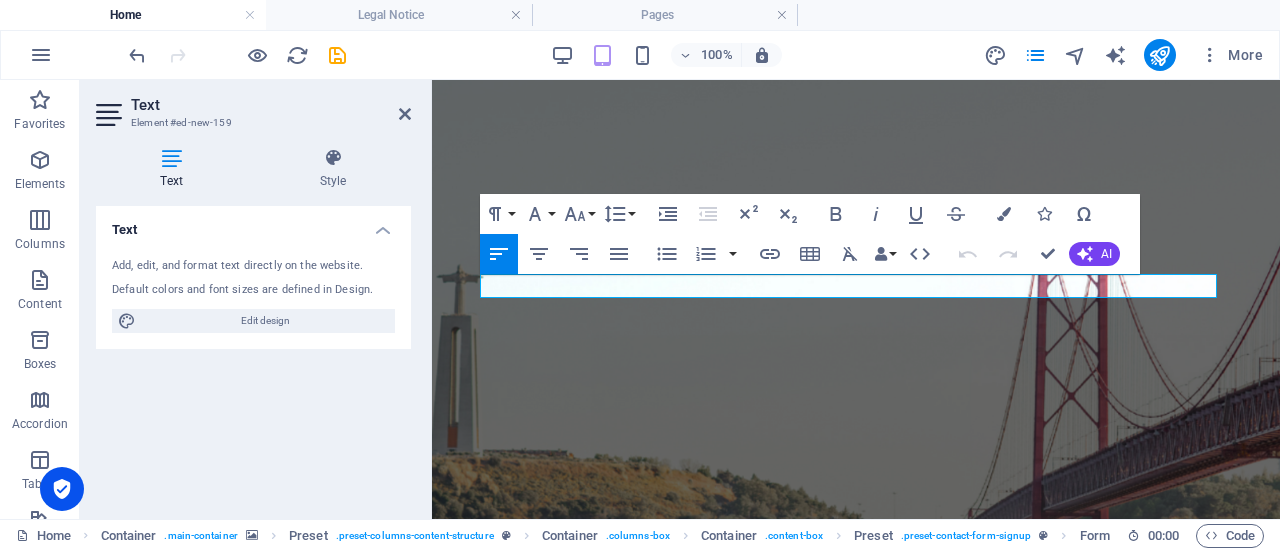 click on "Text Add, edit, and format text directly on the website. Default colors and font sizes are defined in Design. Edit design Alignment Left aligned Centered Right aligned" at bounding box center (253, 354) 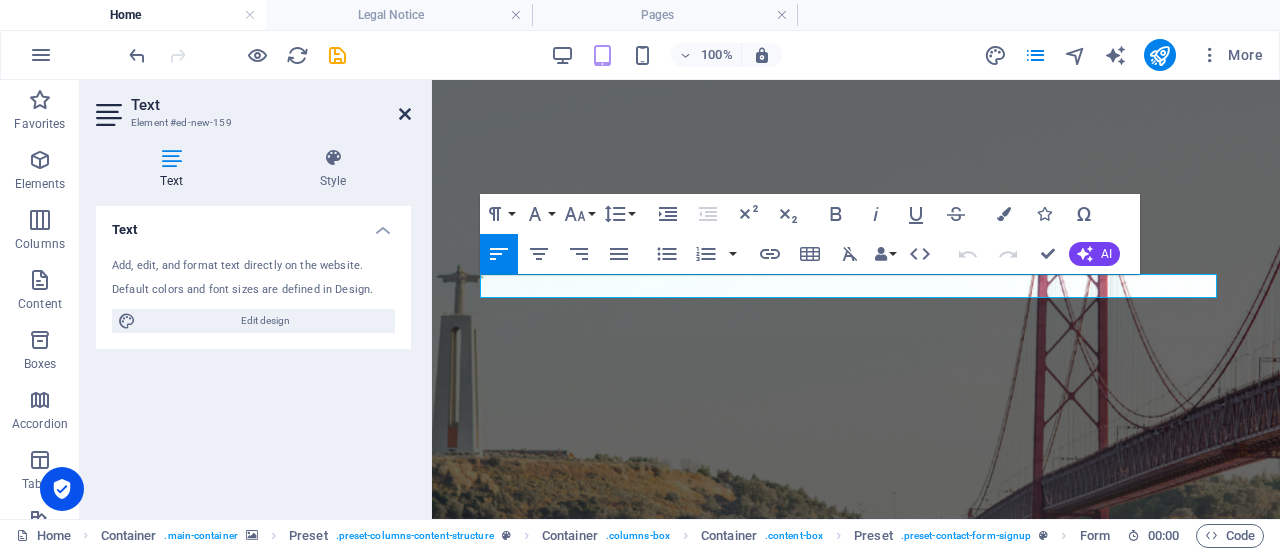 click at bounding box center (405, 114) 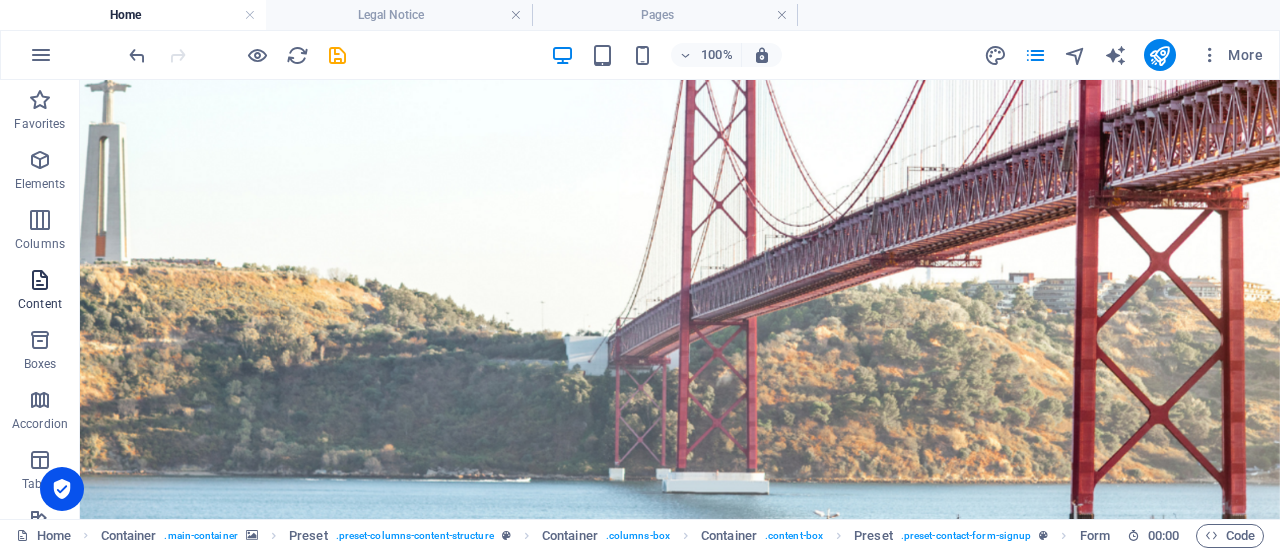 scroll, scrollTop: 700, scrollLeft: 0, axis: vertical 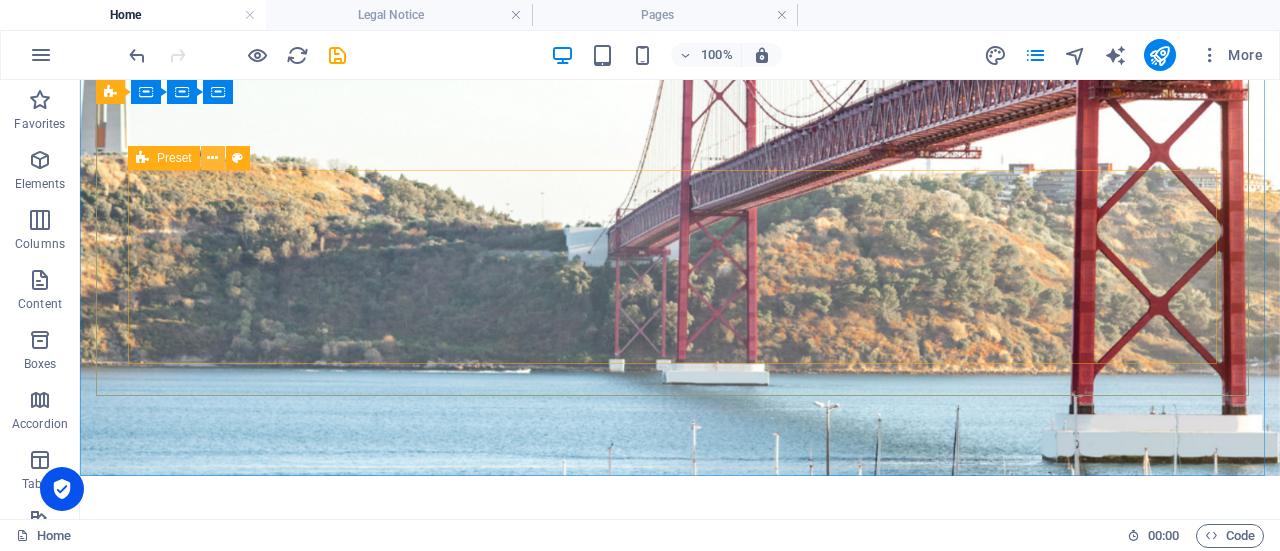 click at bounding box center [212, 158] 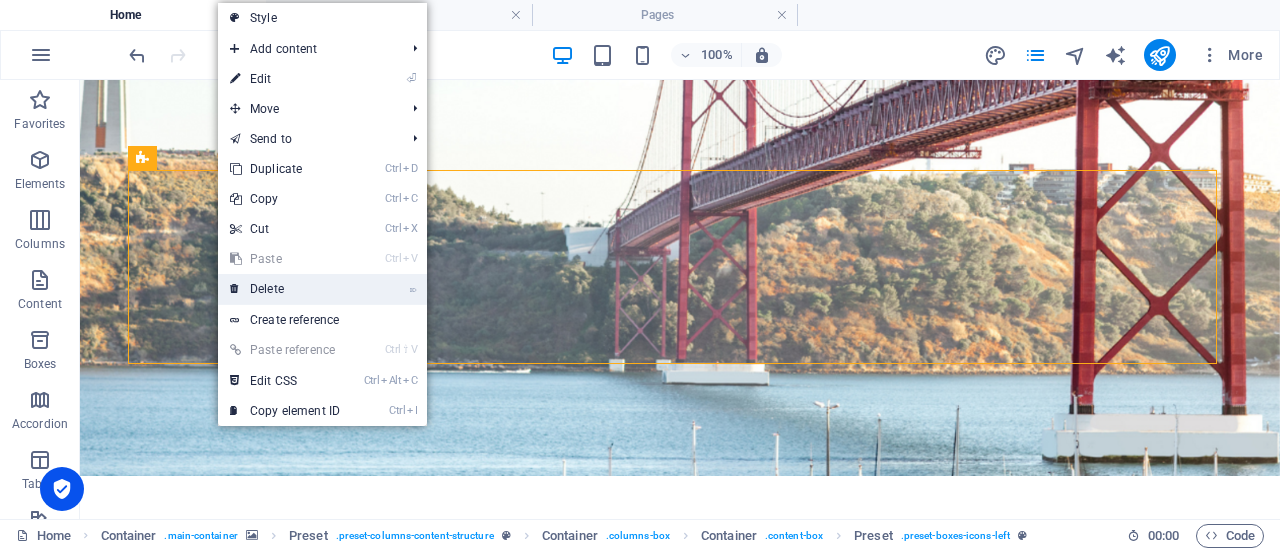 click on "⌦  Delete" at bounding box center (285, 289) 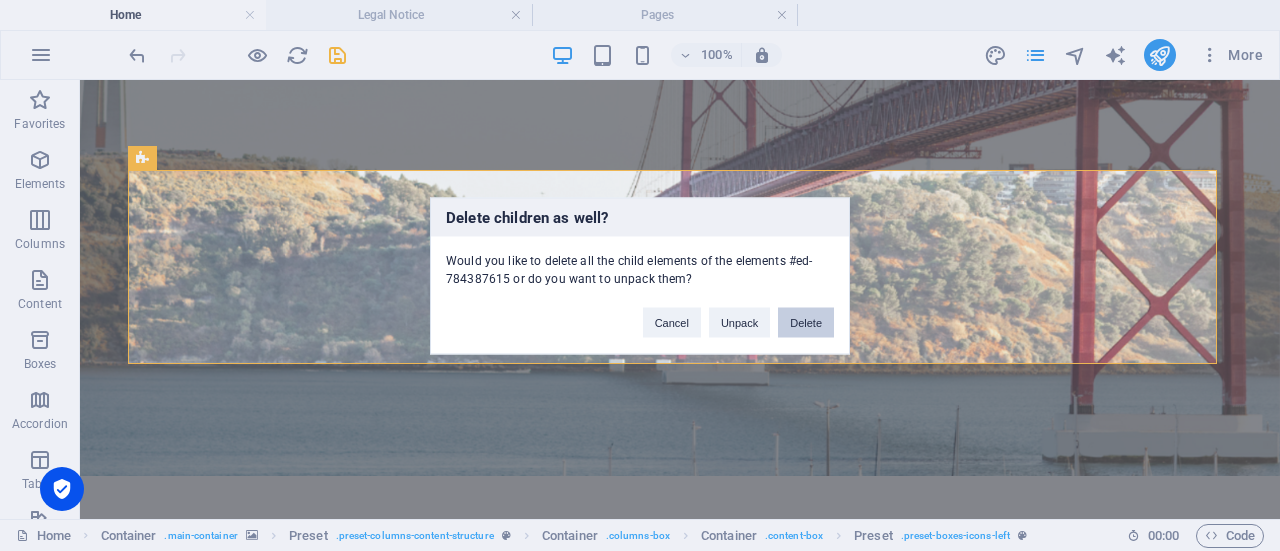 click on "Delete" at bounding box center (806, 322) 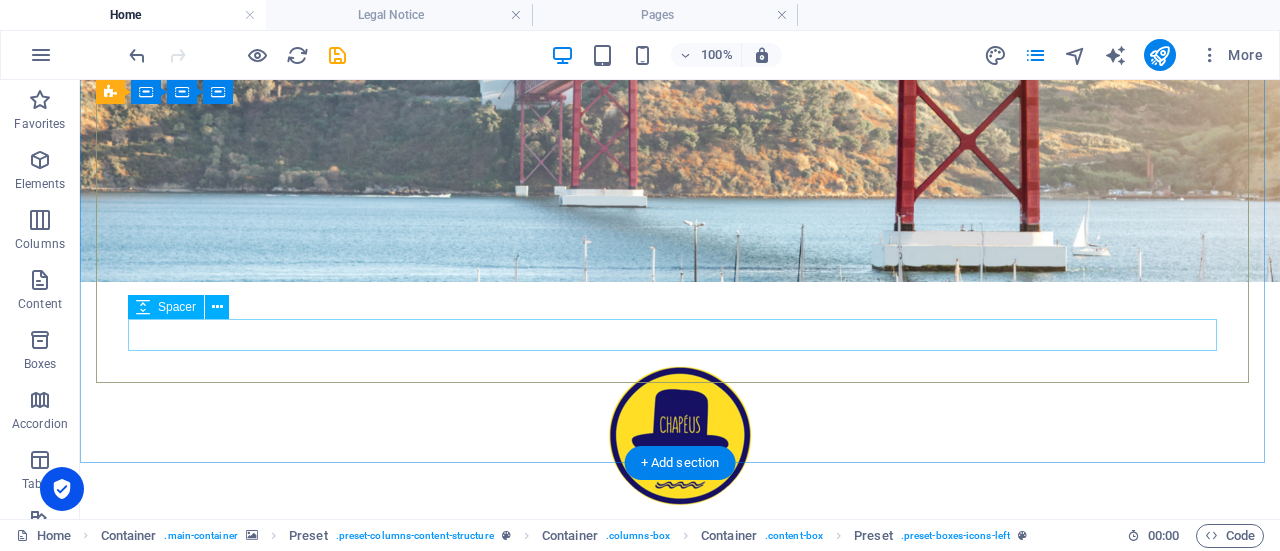 scroll, scrollTop: 519, scrollLeft: 0, axis: vertical 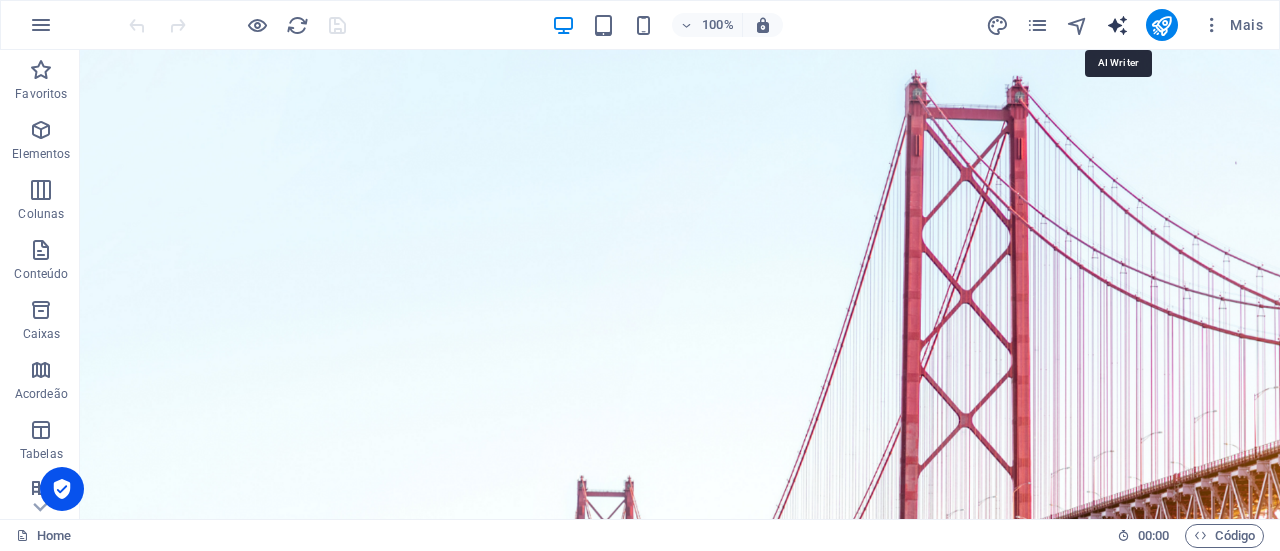 click at bounding box center (1117, 25) 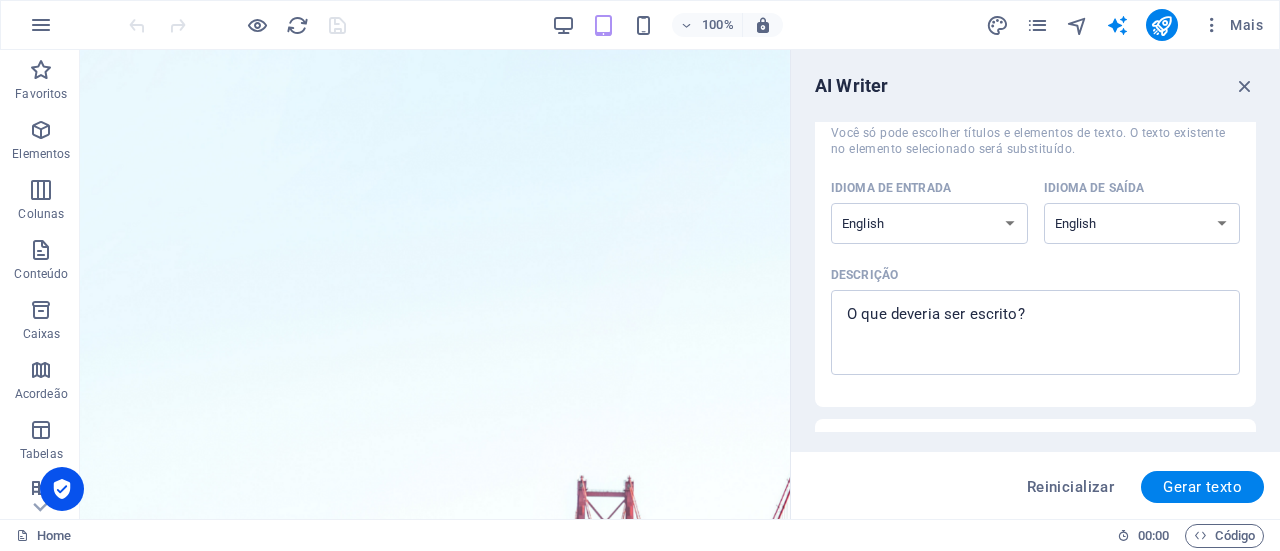 scroll, scrollTop: 100, scrollLeft: 0, axis: vertical 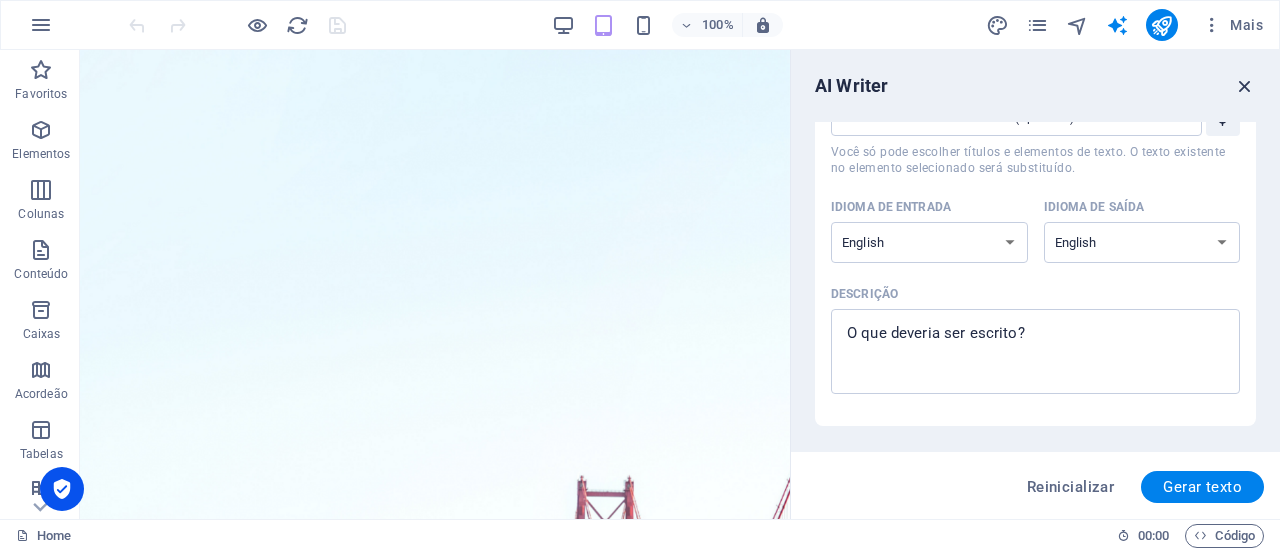 click at bounding box center (1245, 86) 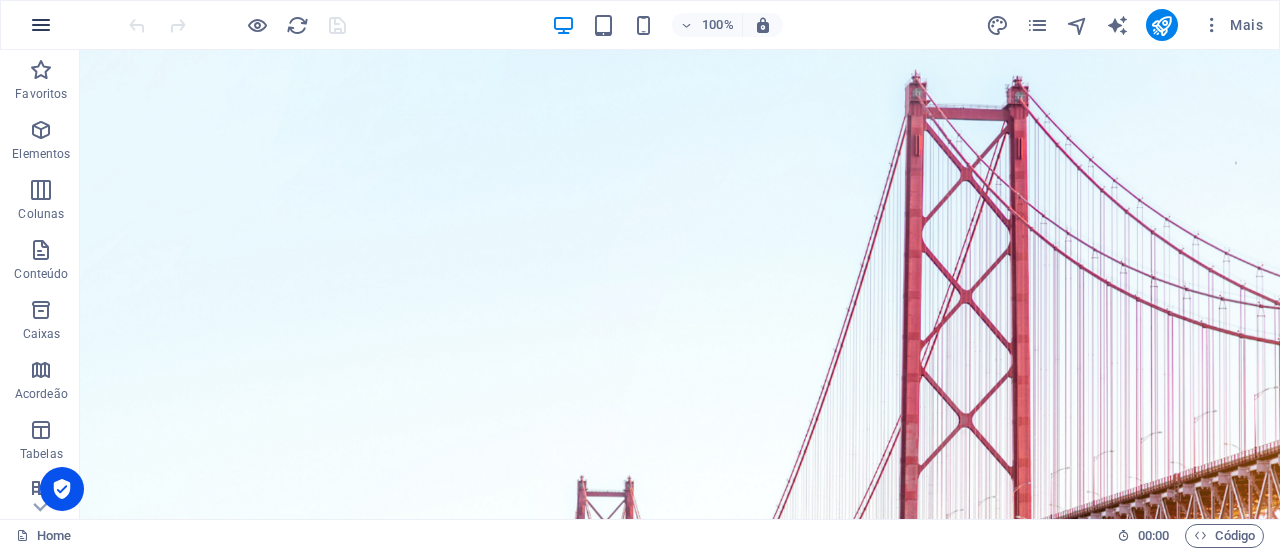click at bounding box center [41, 25] 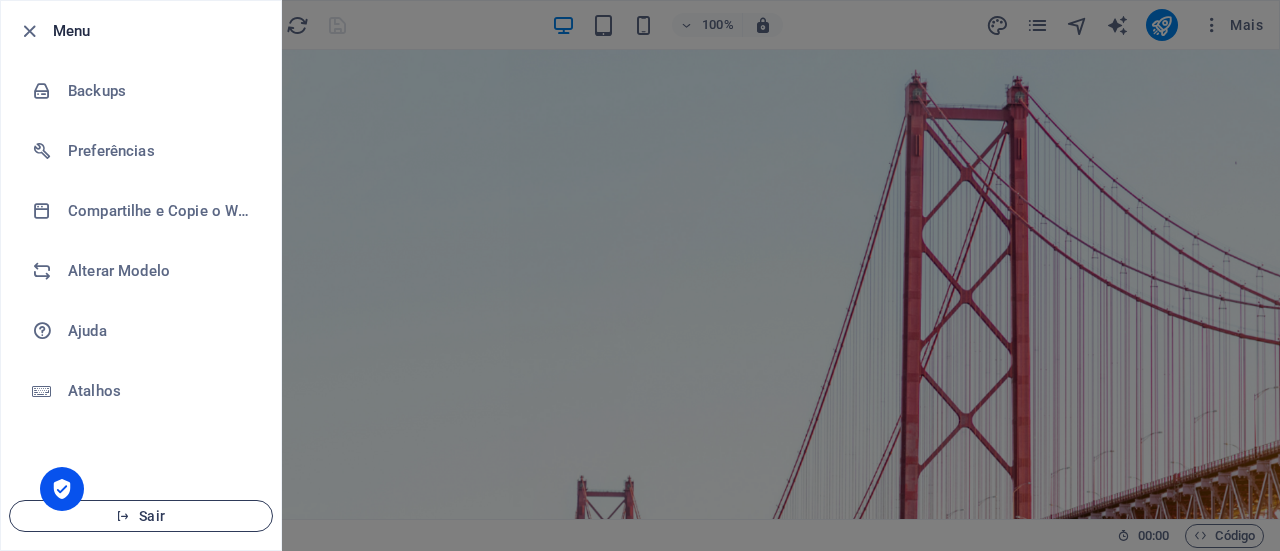 click on "Sair" at bounding box center (141, 516) 